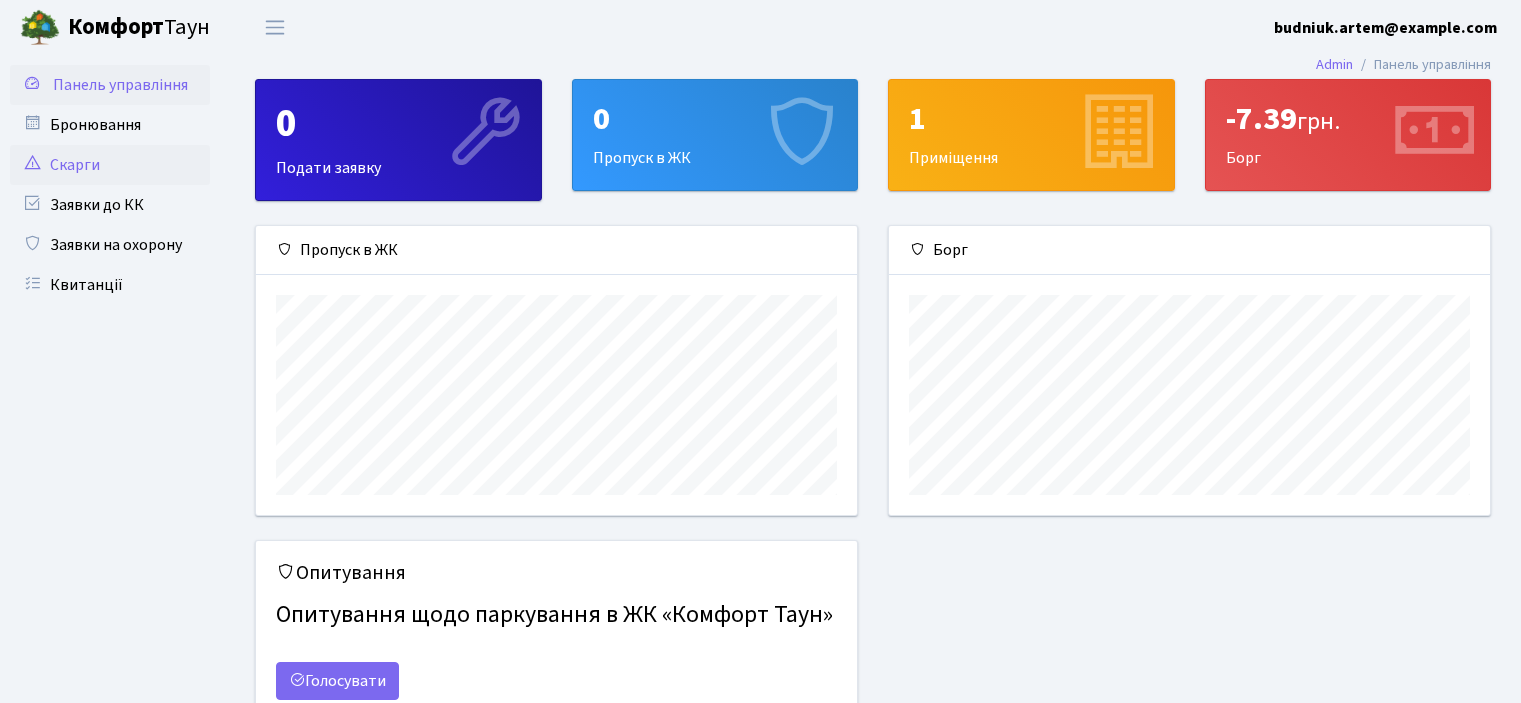 scroll, scrollTop: 0, scrollLeft: 0, axis: both 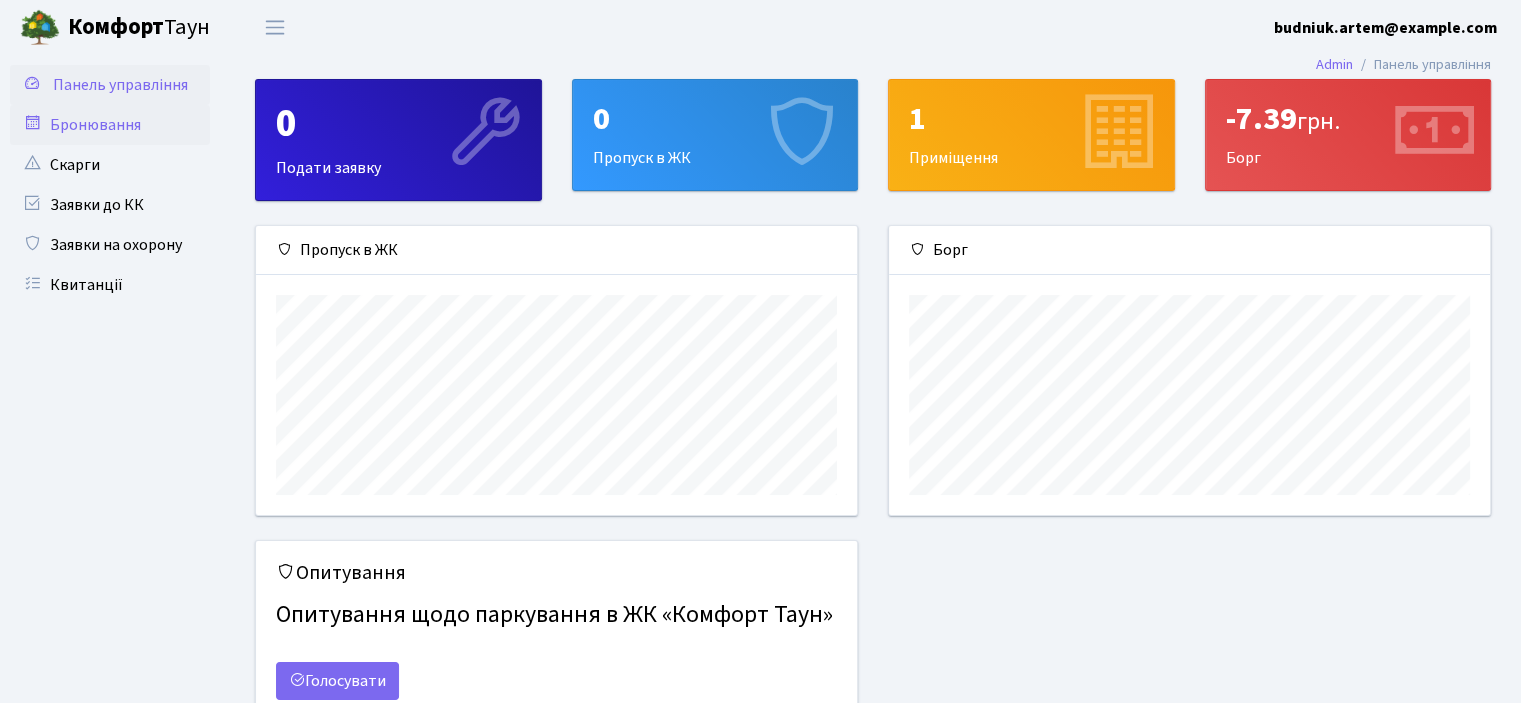 click on "Бронювання" at bounding box center [110, 125] 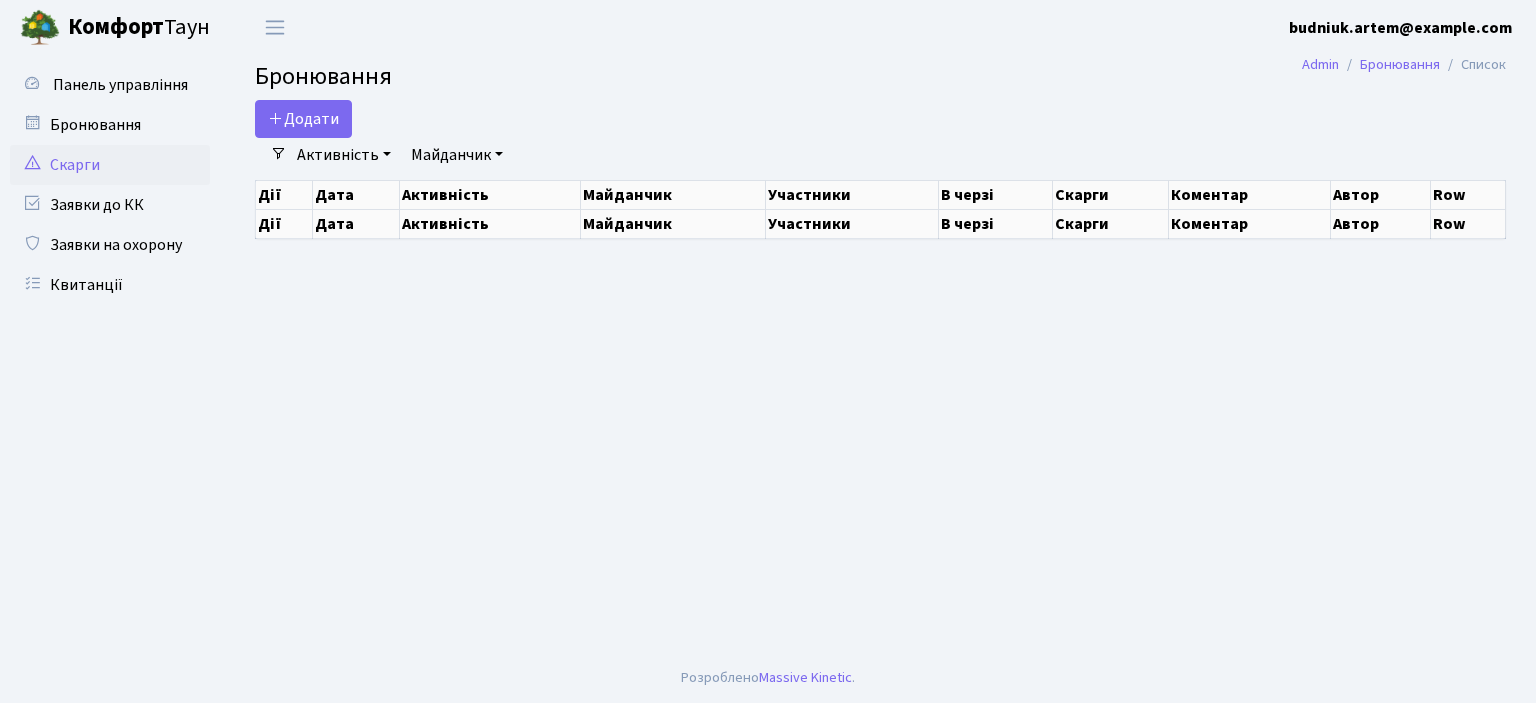 scroll, scrollTop: 0, scrollLeft: 0, axis: both 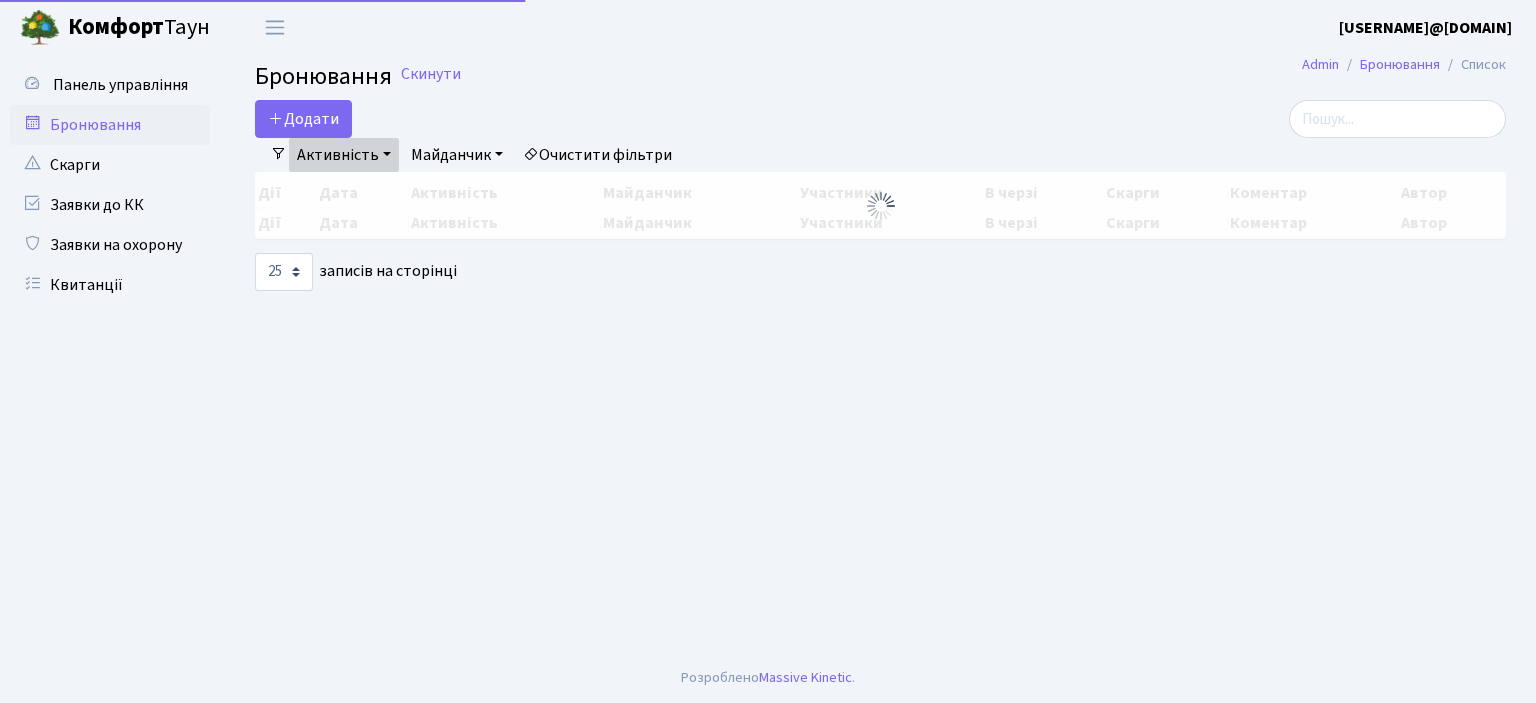 select on "25" 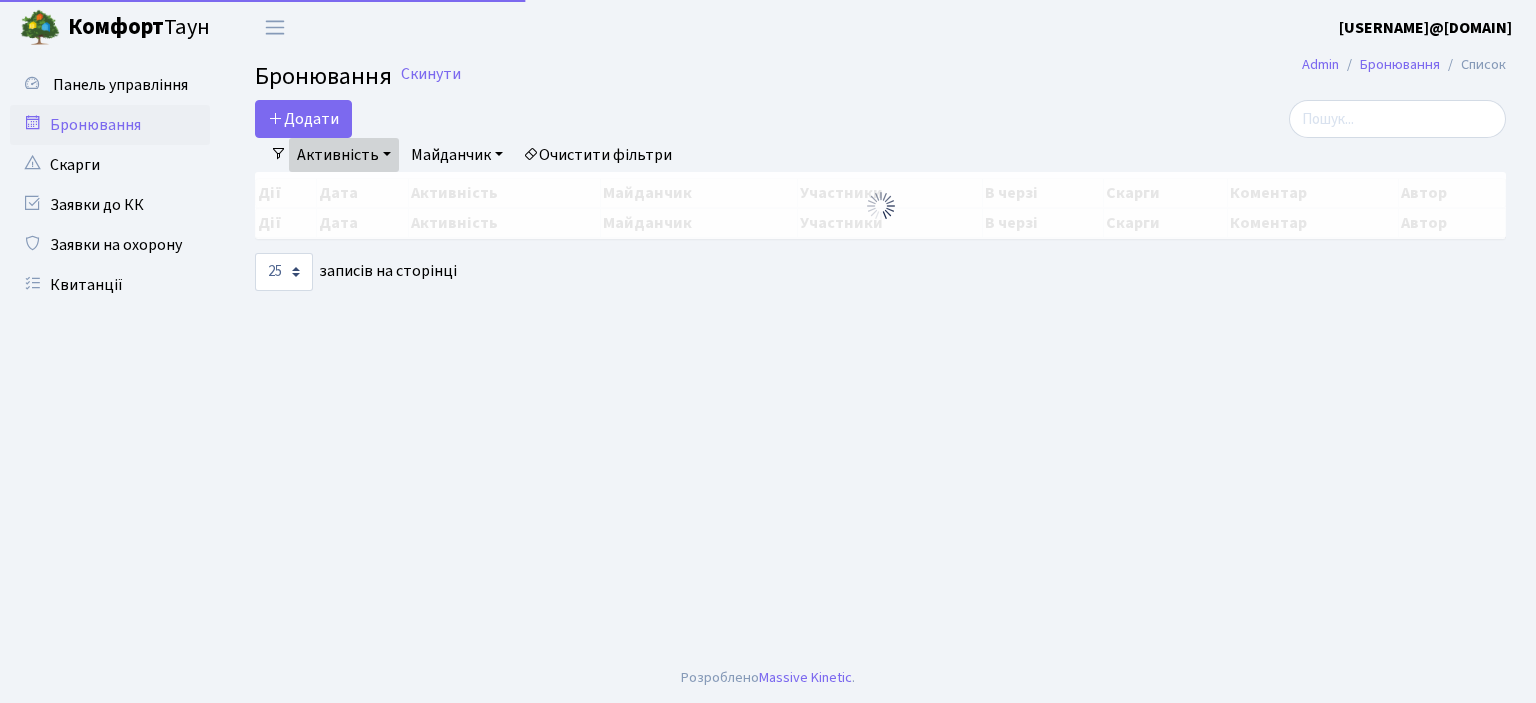 scroll, scrollTop: 0, scrollLeft: 0, axis: both 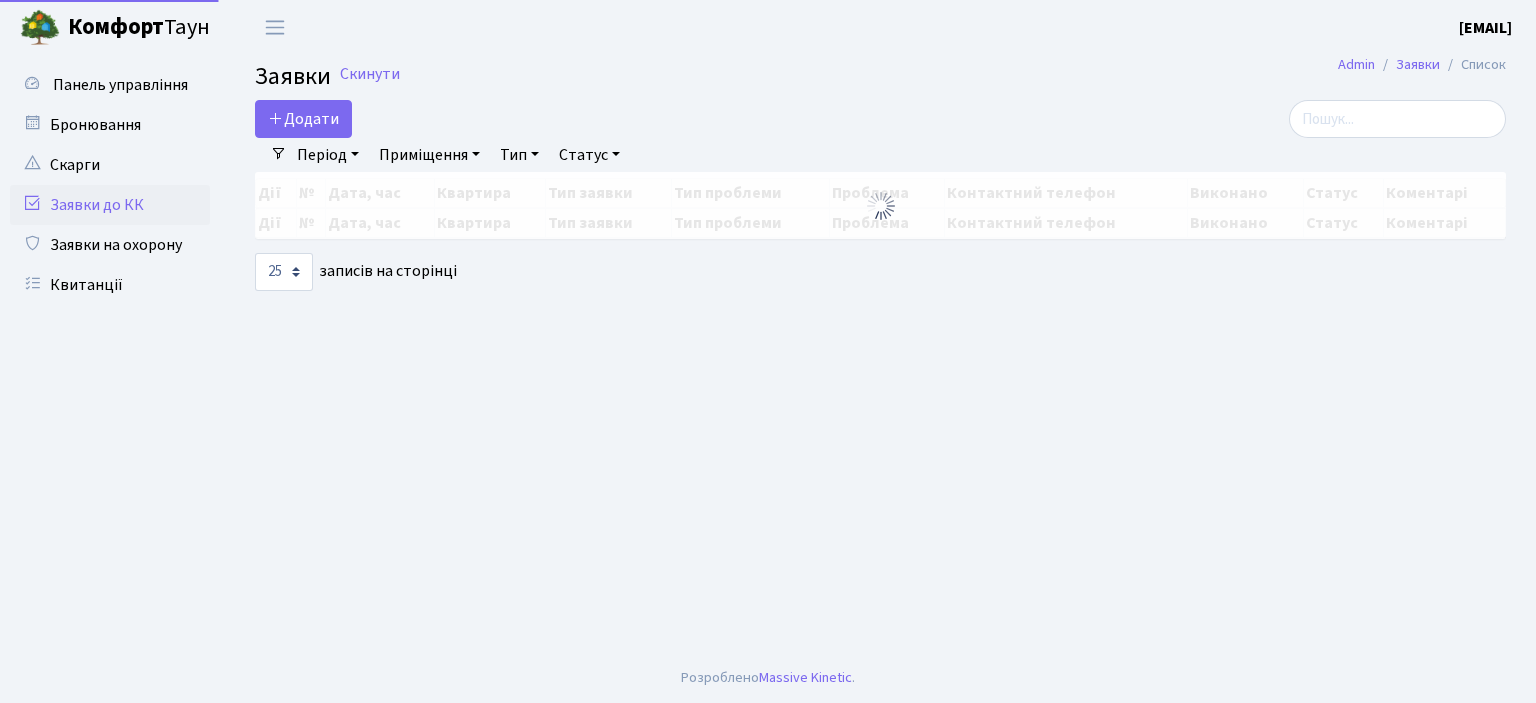 select on "25" 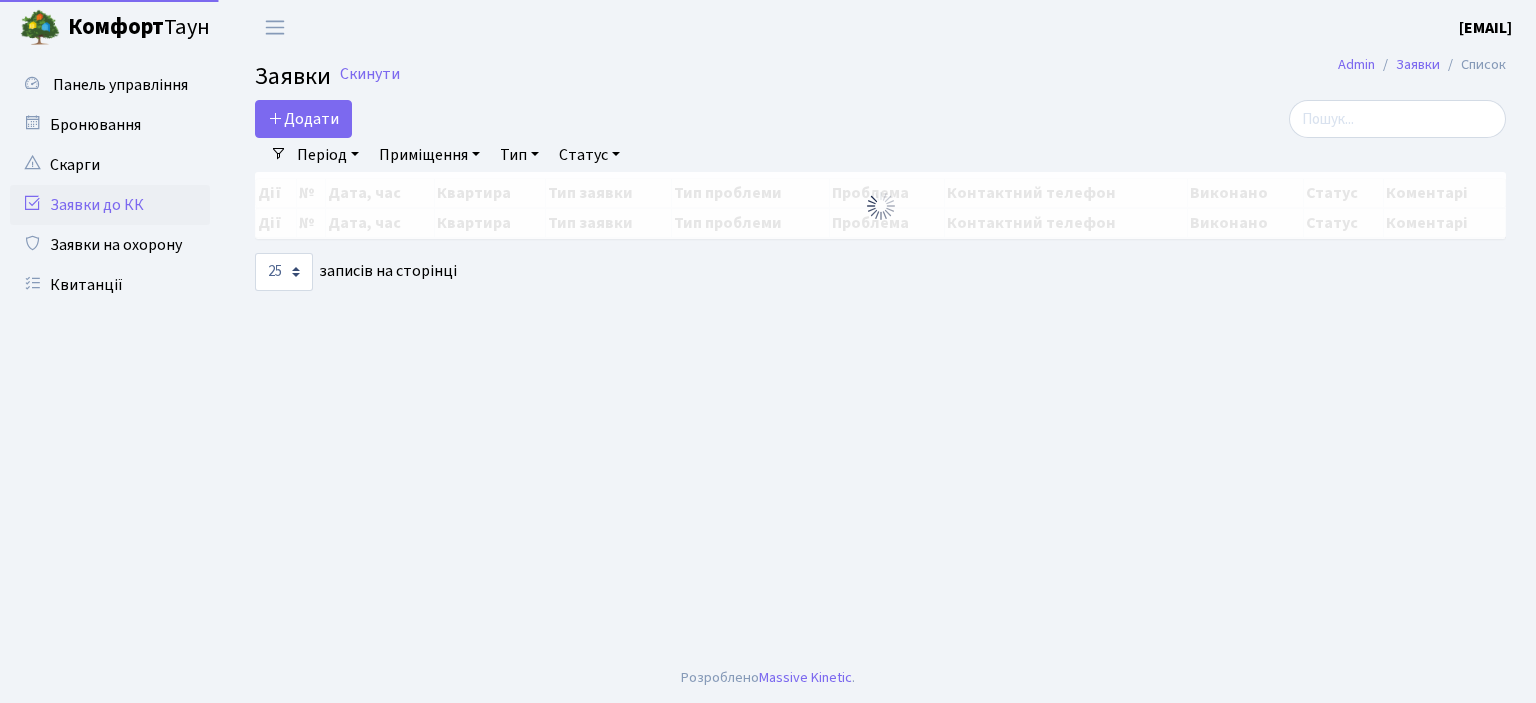 scroll, scrollTop: 0, scrollLeft: 0, axis: both 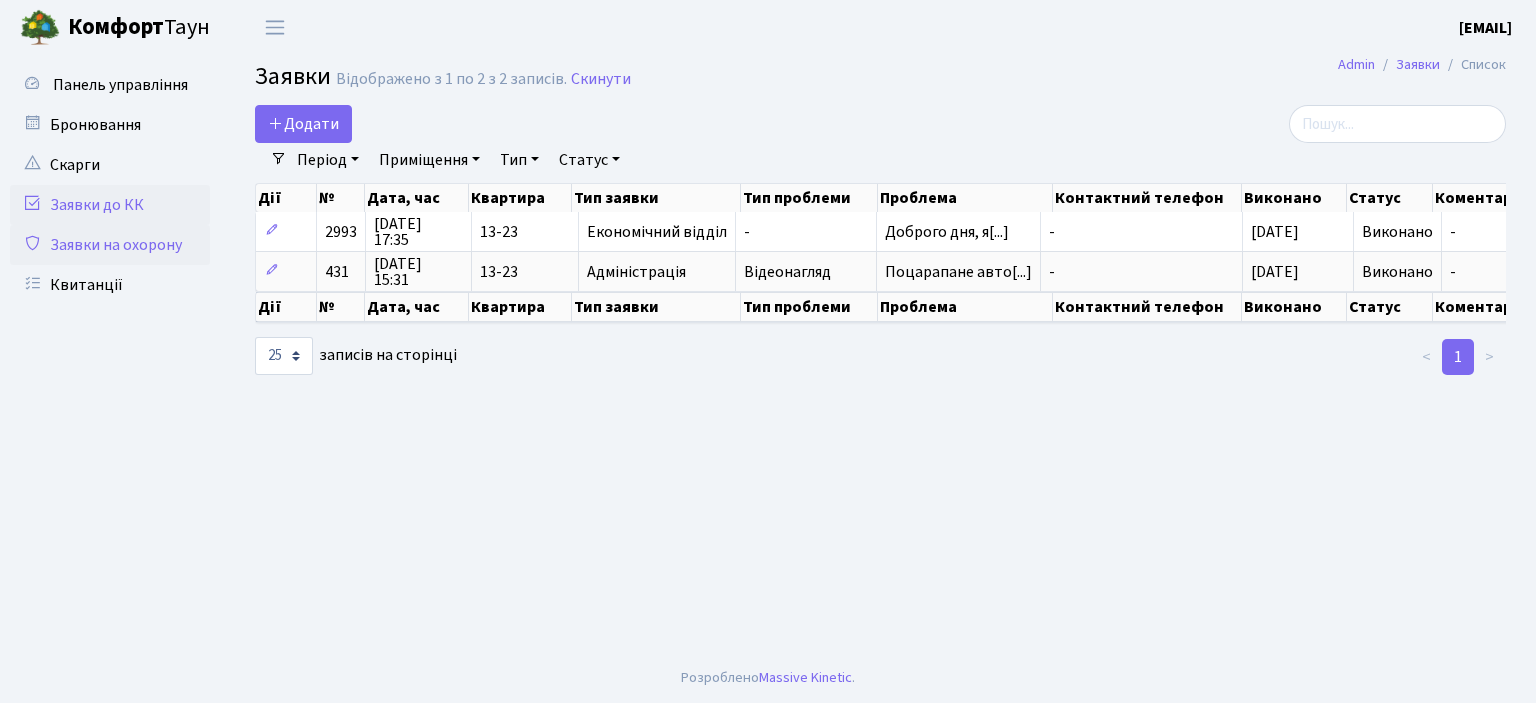 click on "Заявки на охорону" at bounding box center [110, 245] 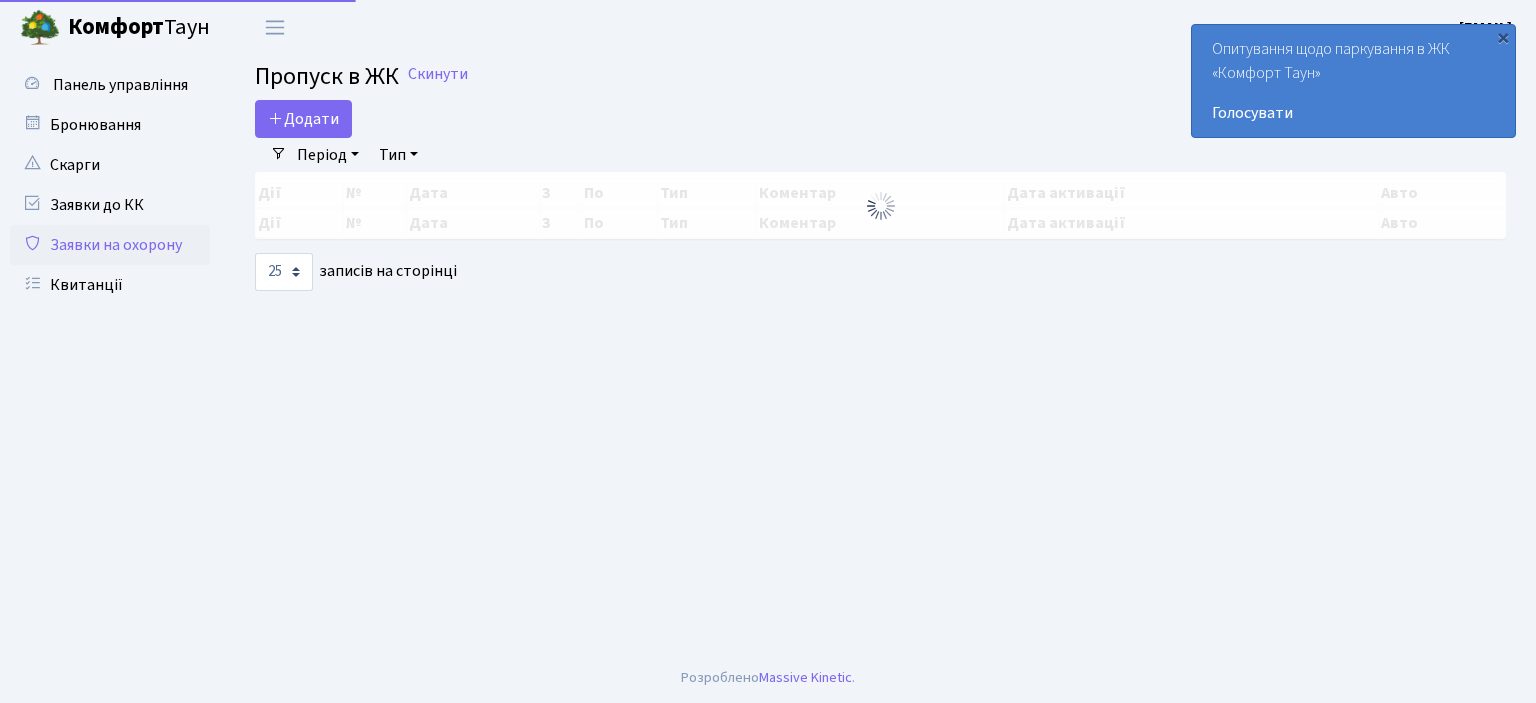 select on "25" 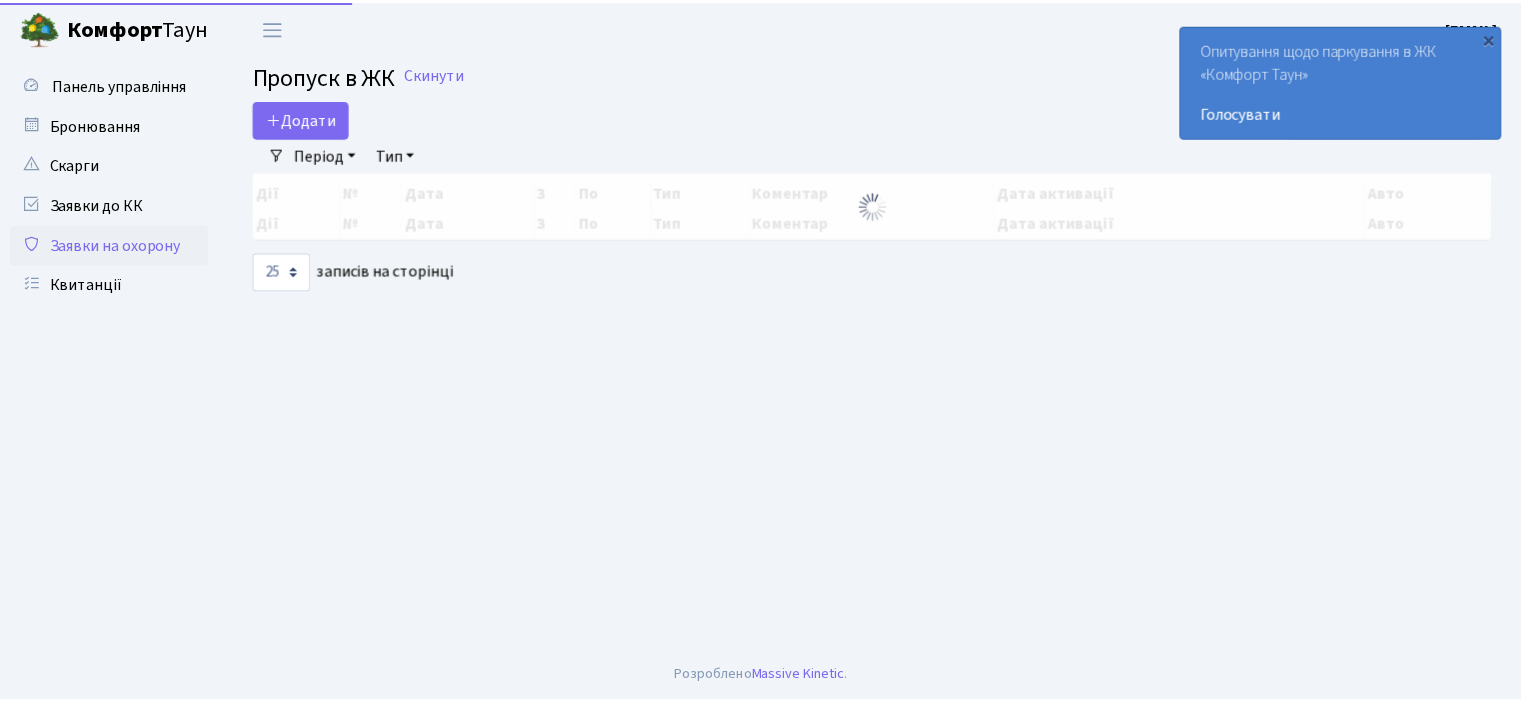 scroll, scrollTop: 0, scrollLeft: 0, axis: both 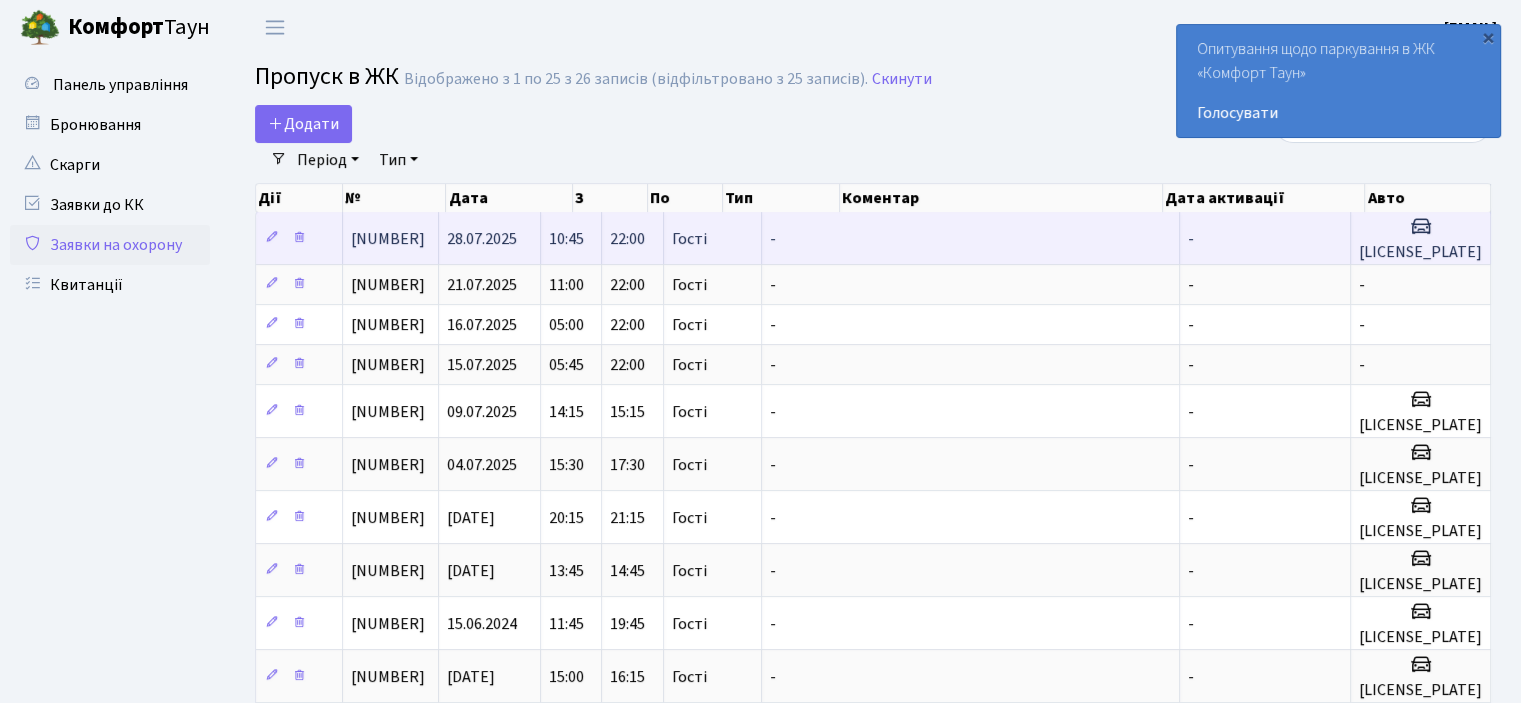 click on "[PLATE_NUMBER]" at bounding box center [1420, 252] 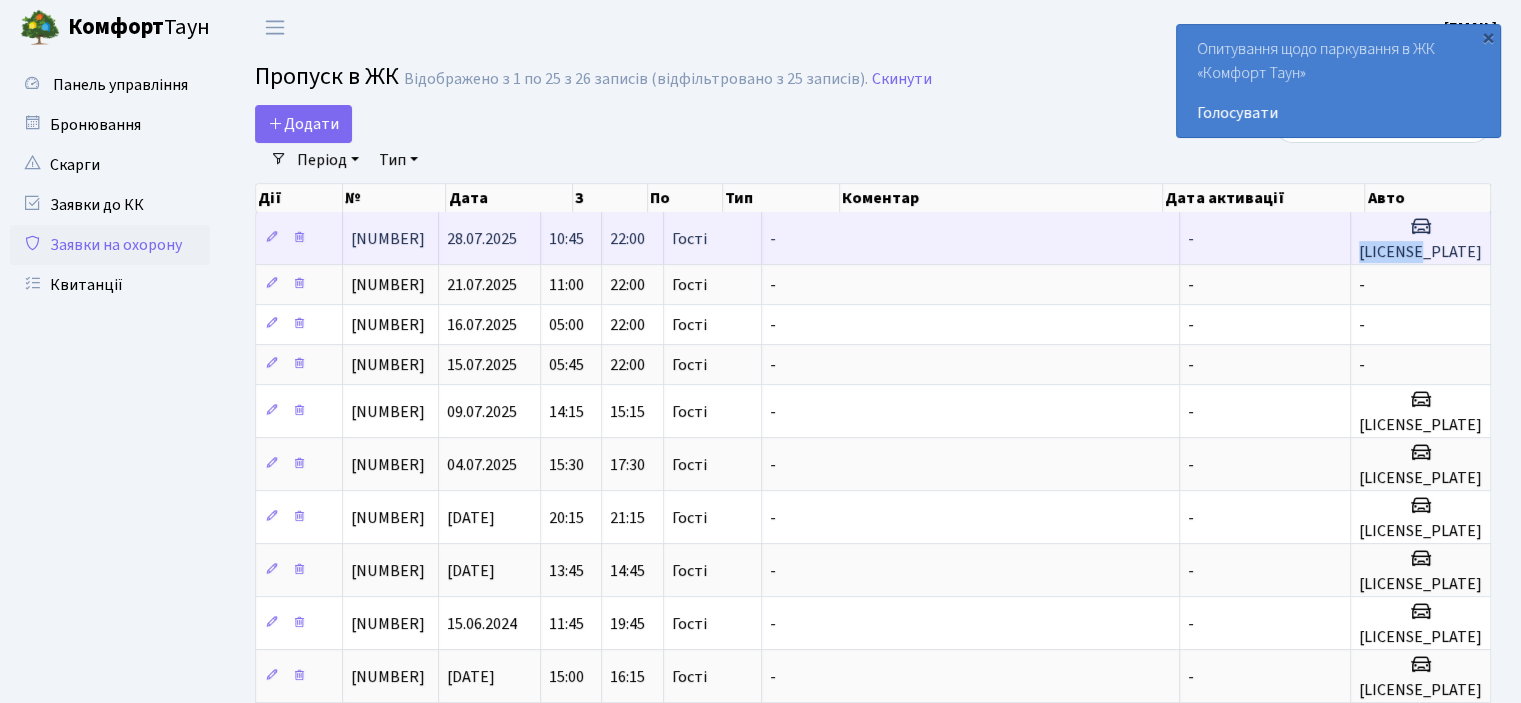 drag, startPoint x: 1382, startPoint y: 249, endPoint x: 1474, endPoint y: 251, distance: 92.021736 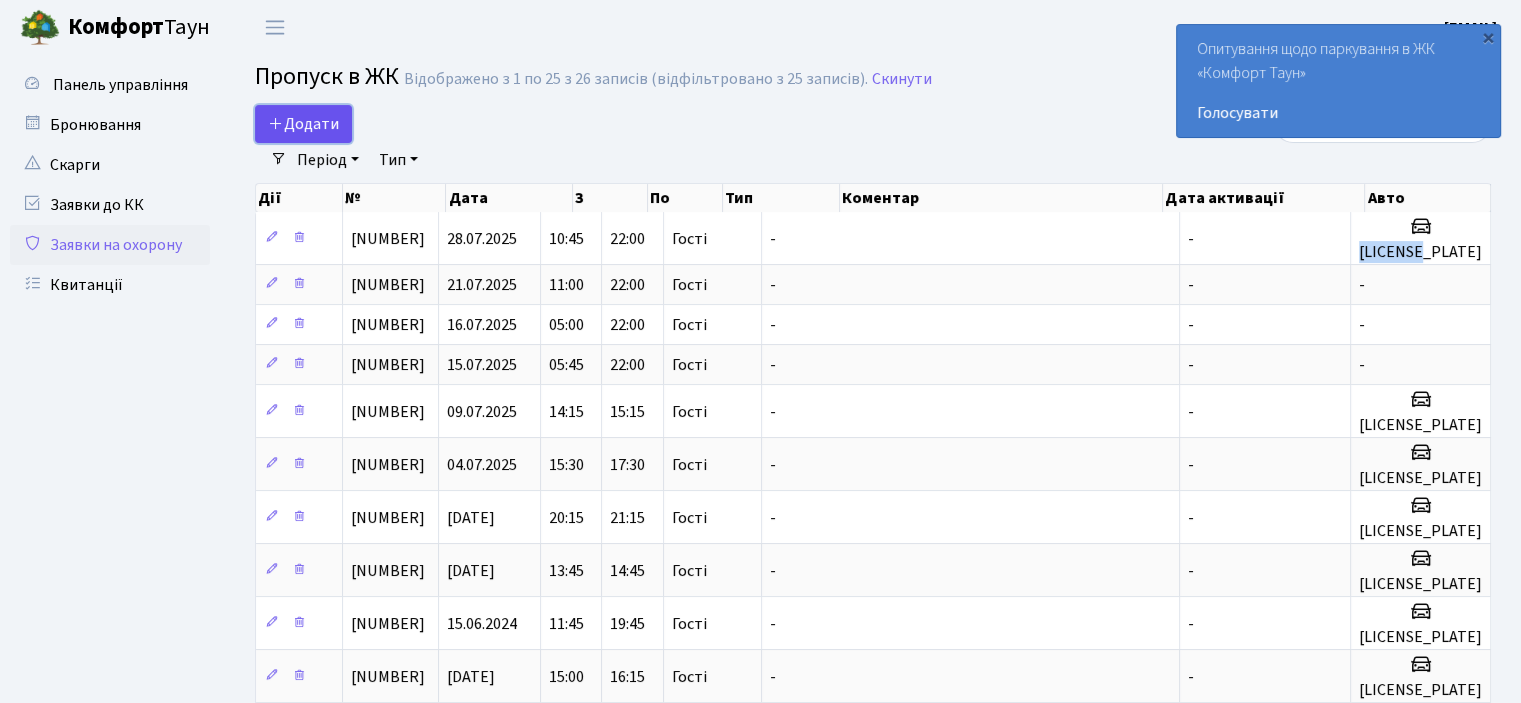 click on "Додати" at bounding box center (303, 124) 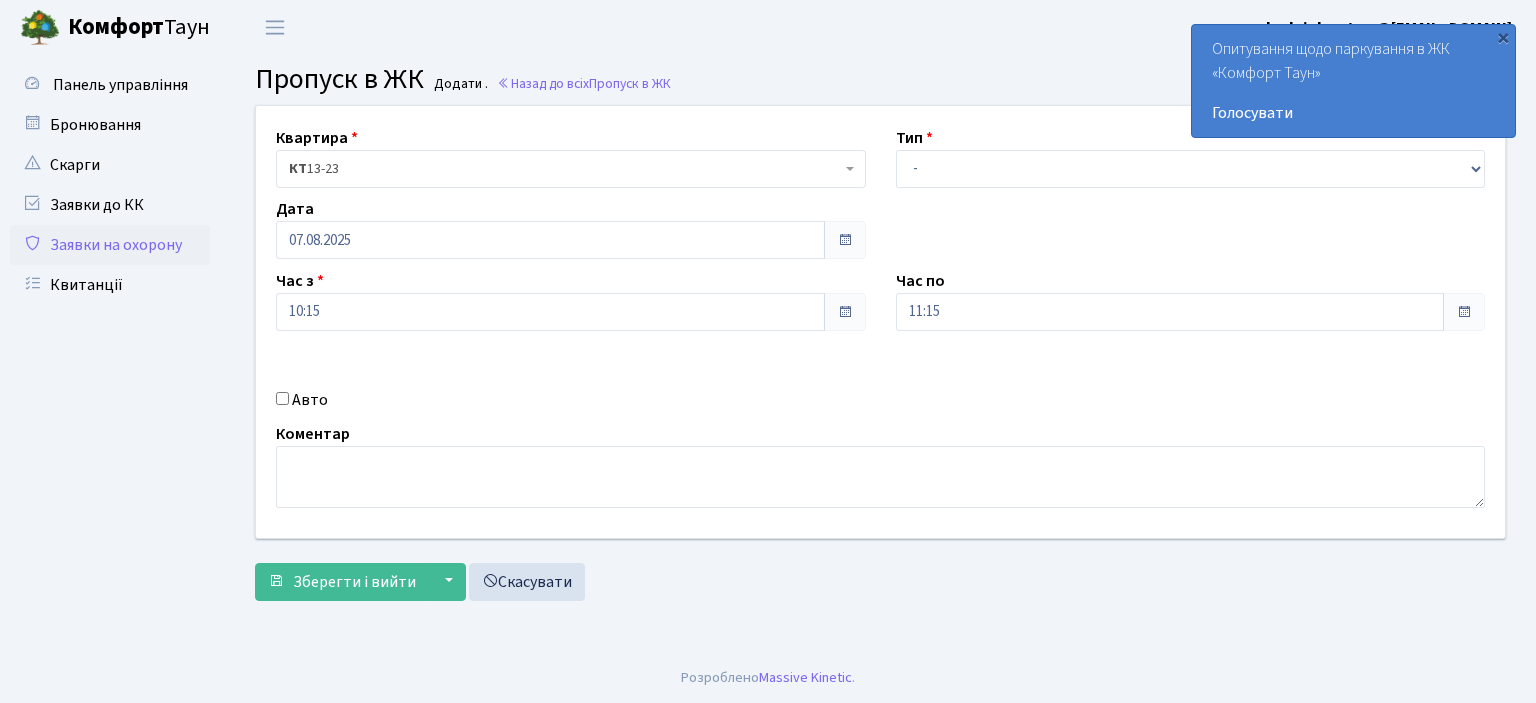 scroll, scrollTop: 0, scrollLeft: 0, axis: both 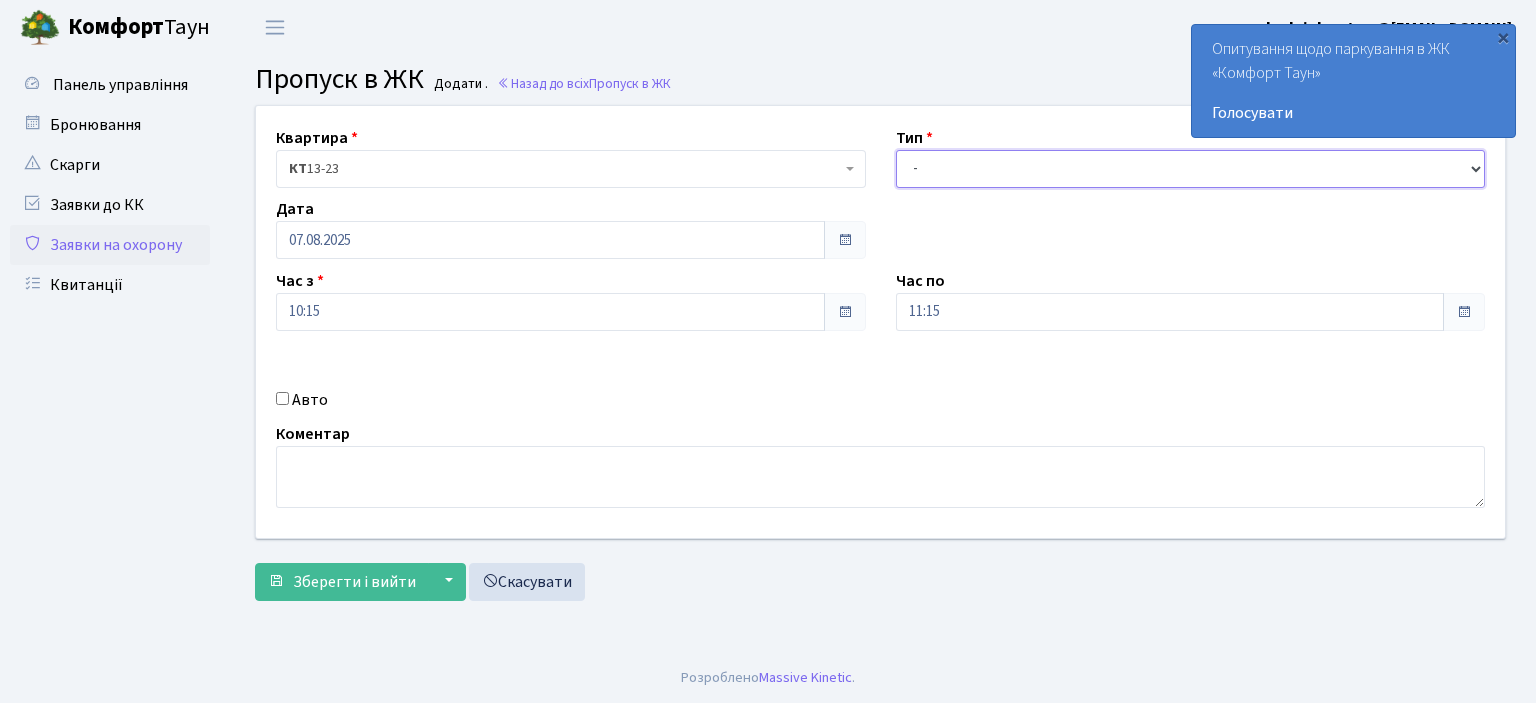 click on "-
Доставка
Таксі
Гості
Сервіс" at bounding box center (1191, 169) 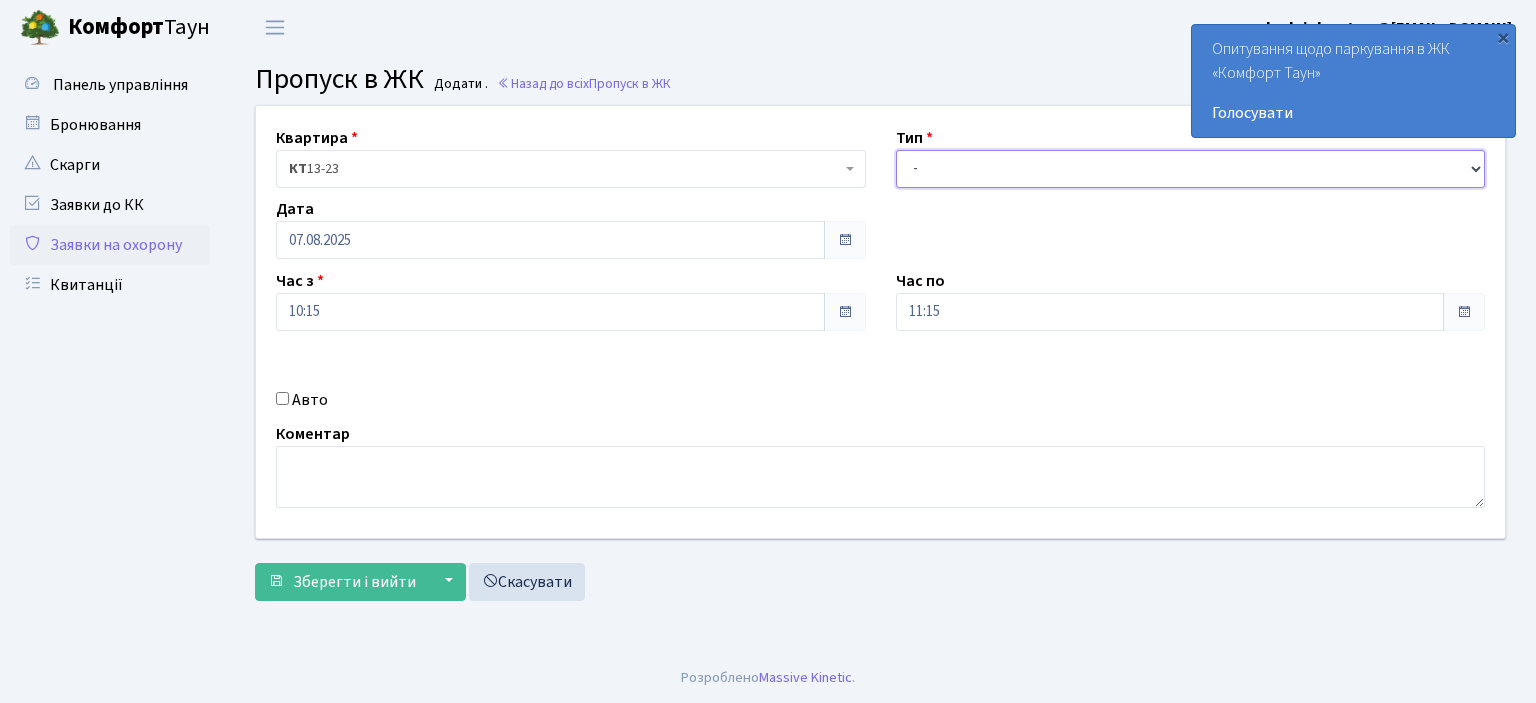 select on "3" 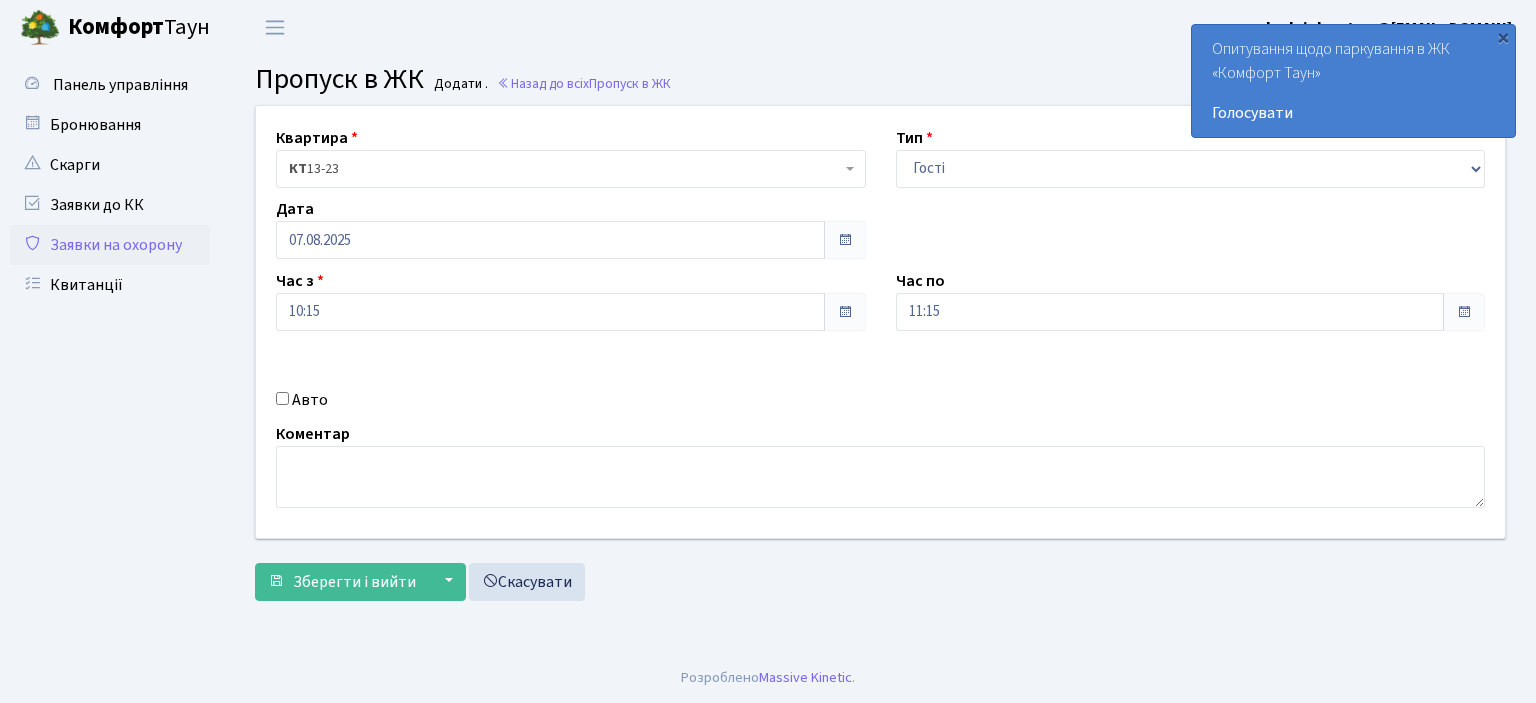 click on "Авто" at bounding box center [282, 398] 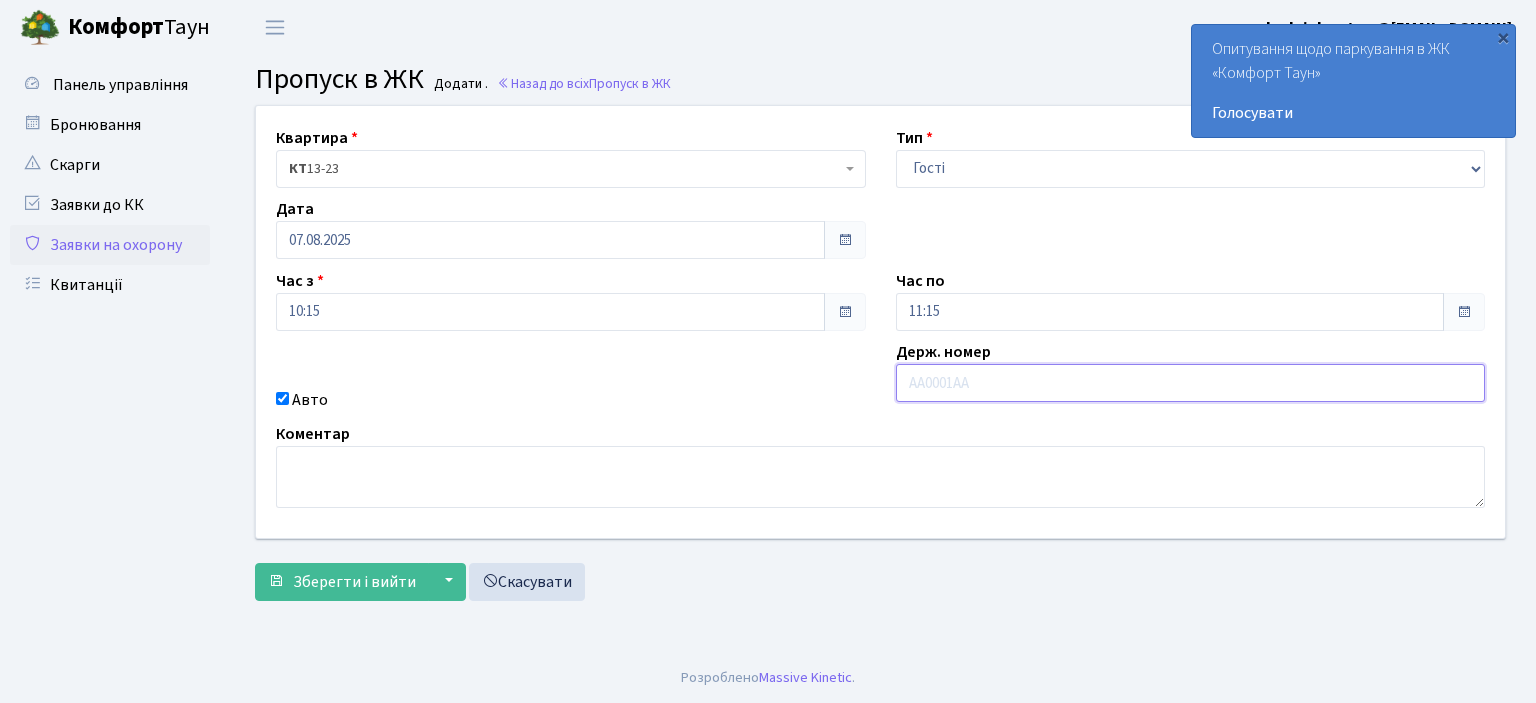 paste on "[PLATE_NUMBER]" 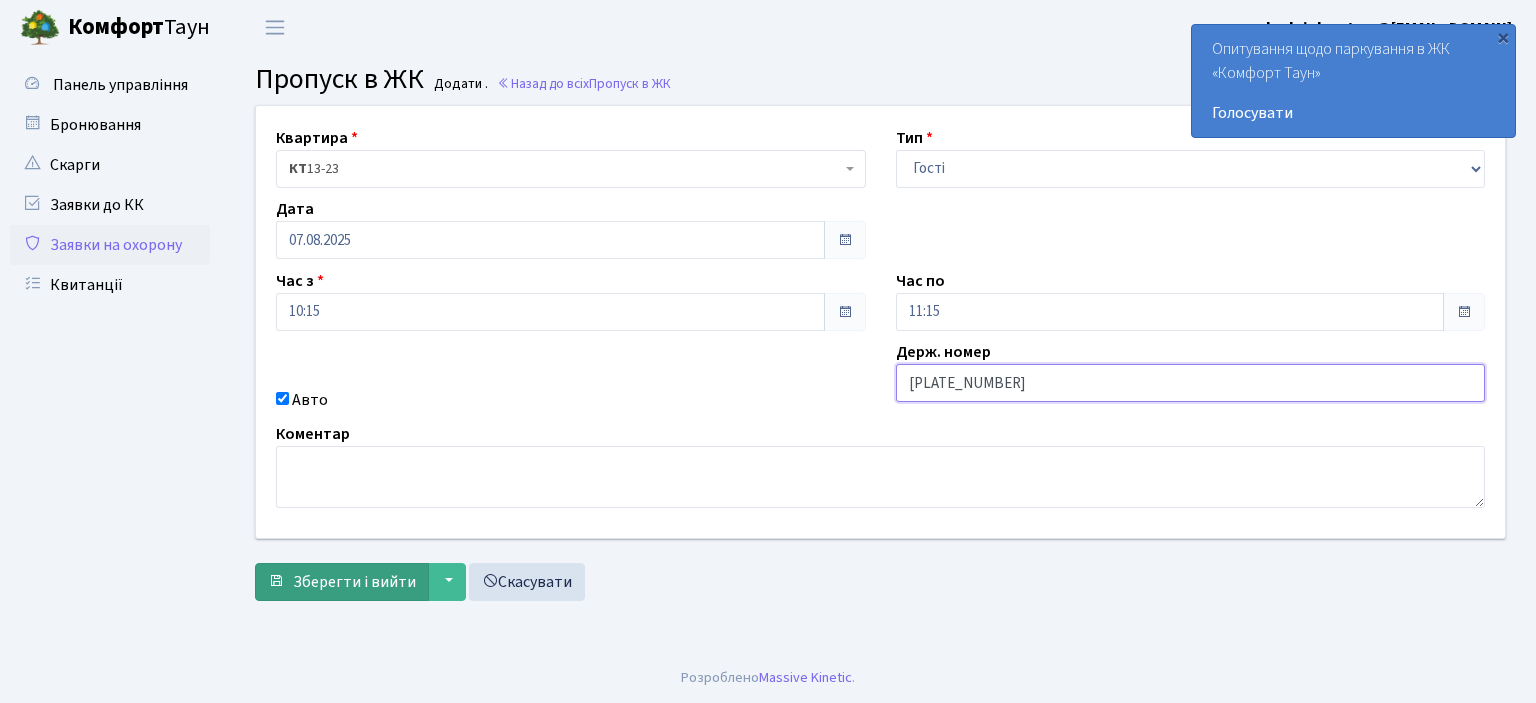 type on "[PLATE_NUMBER]" 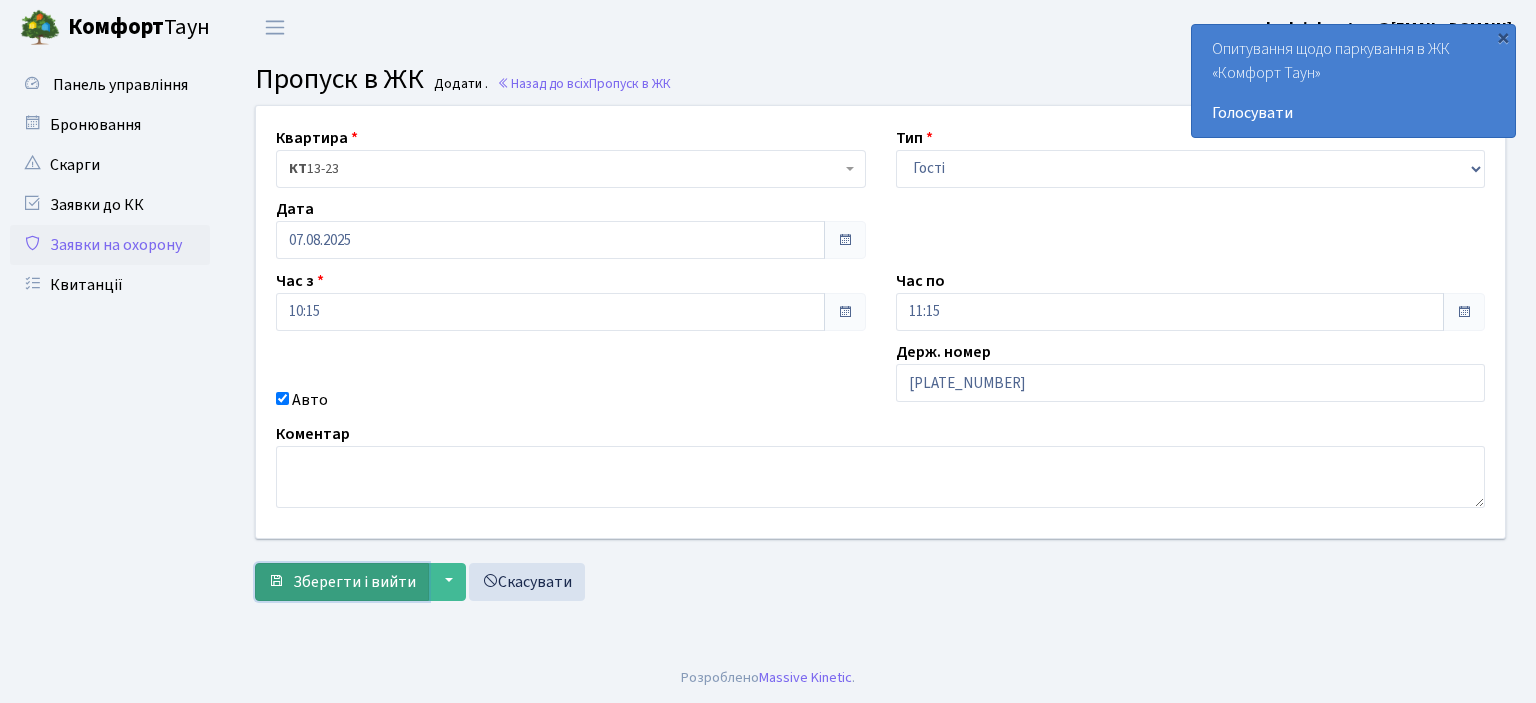 click on "Зберегти і вийти" at bounding box center [354, 582] 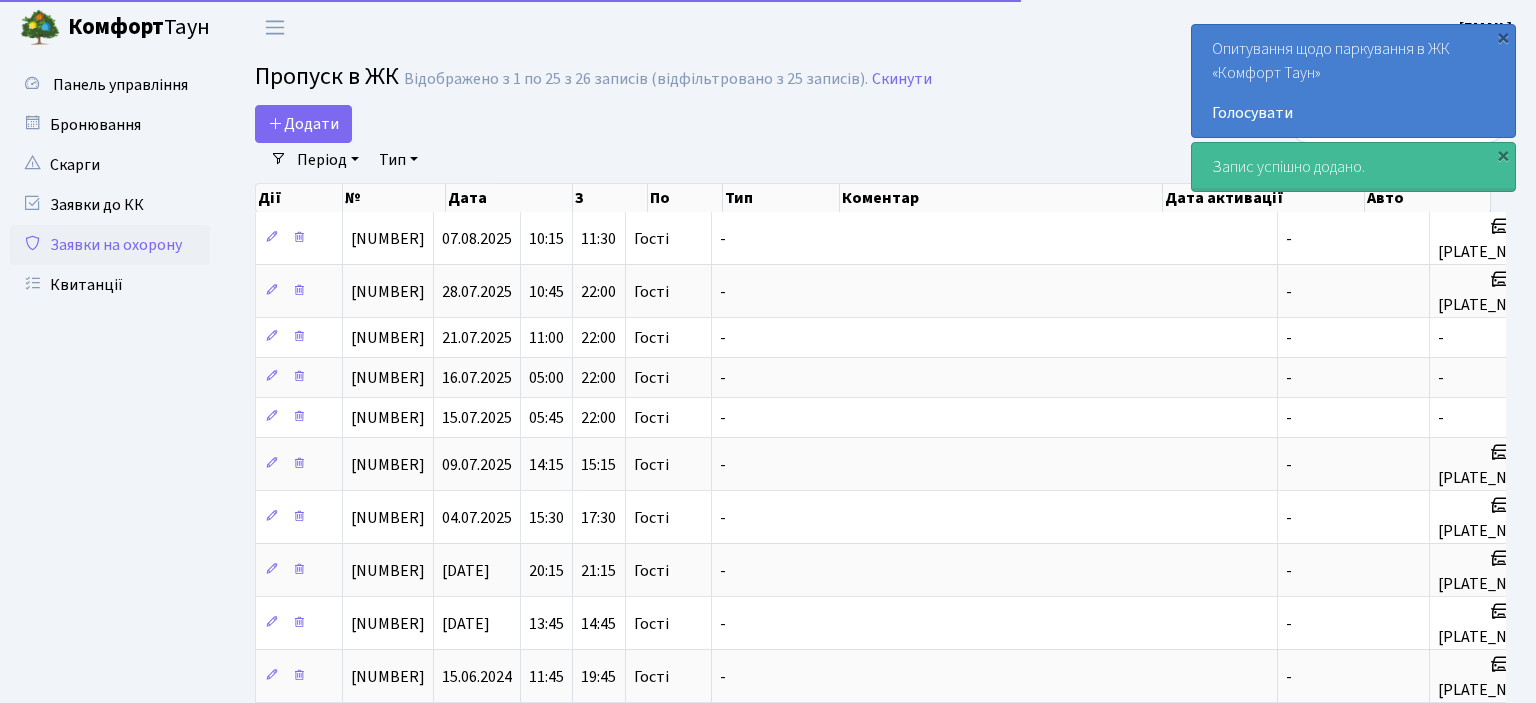select on "25" 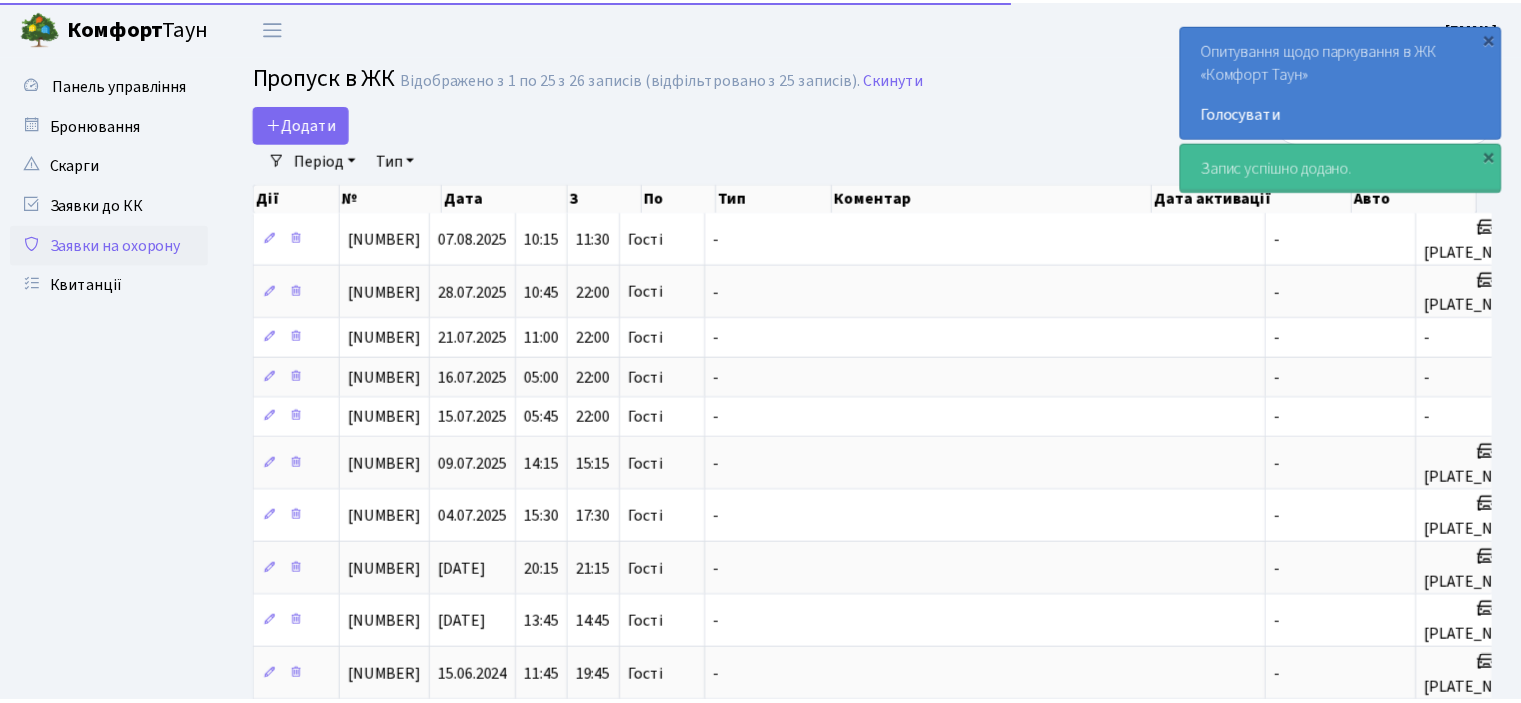 scroll, scrollTop: 0, scrollLeft: 0, axis: both 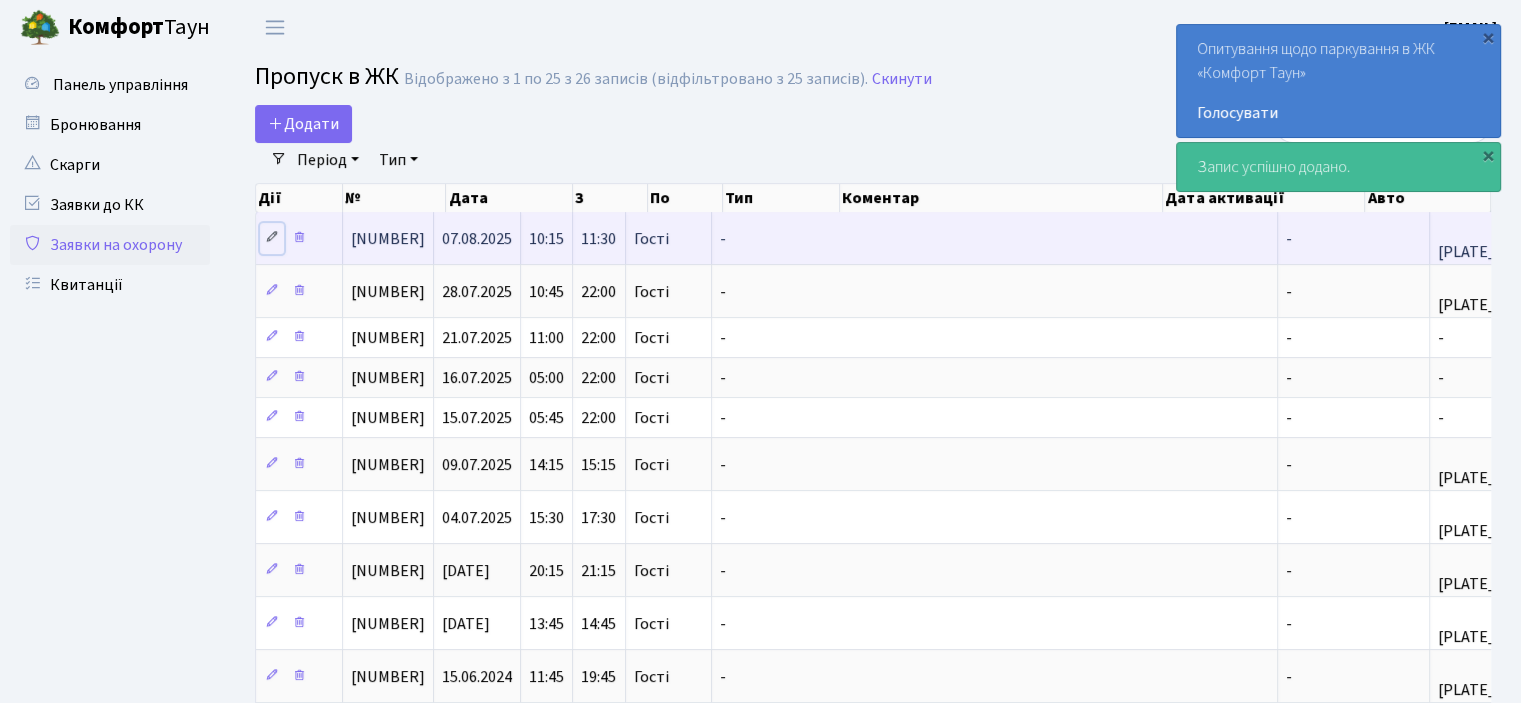 click at bounding box center (272, 238) 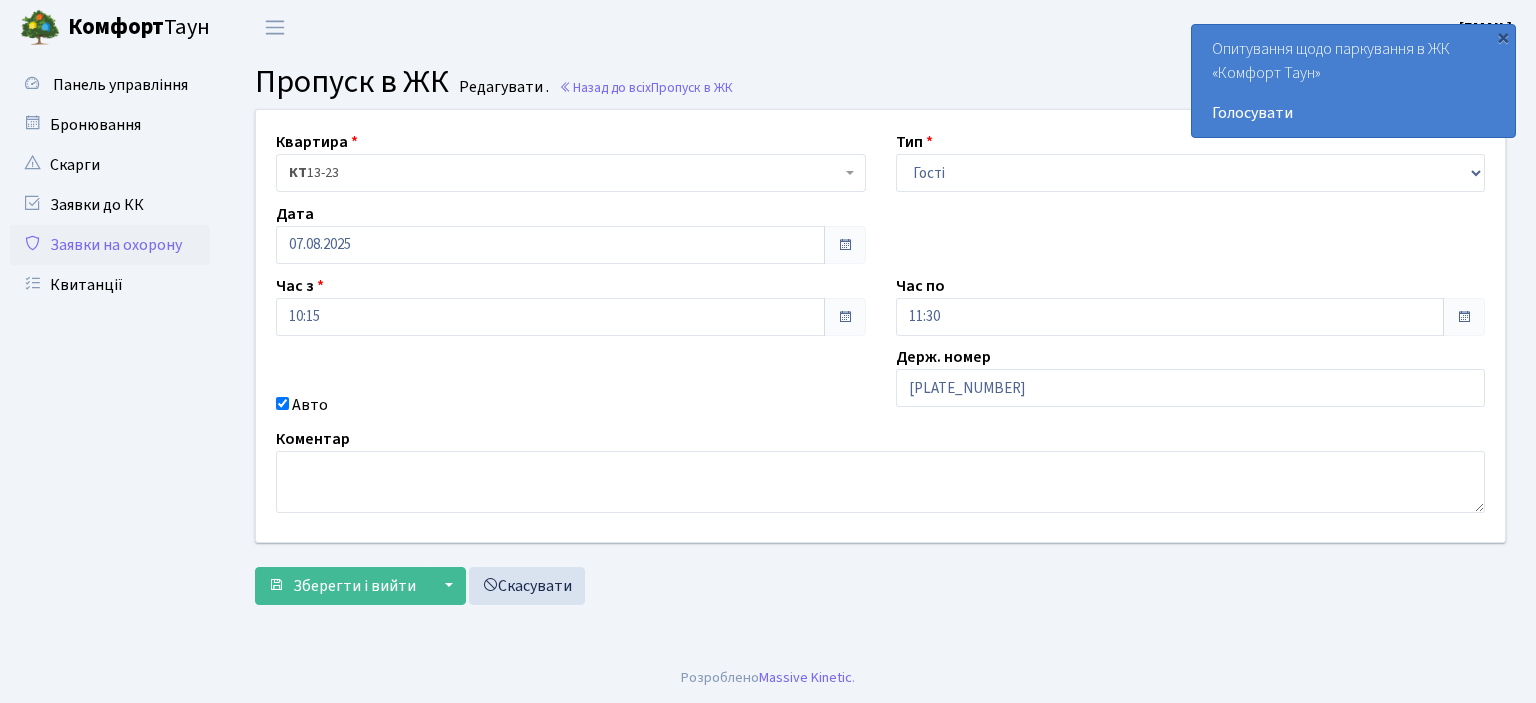 scroll, scrollTop: 0, scrollLeft: 0, axis: both 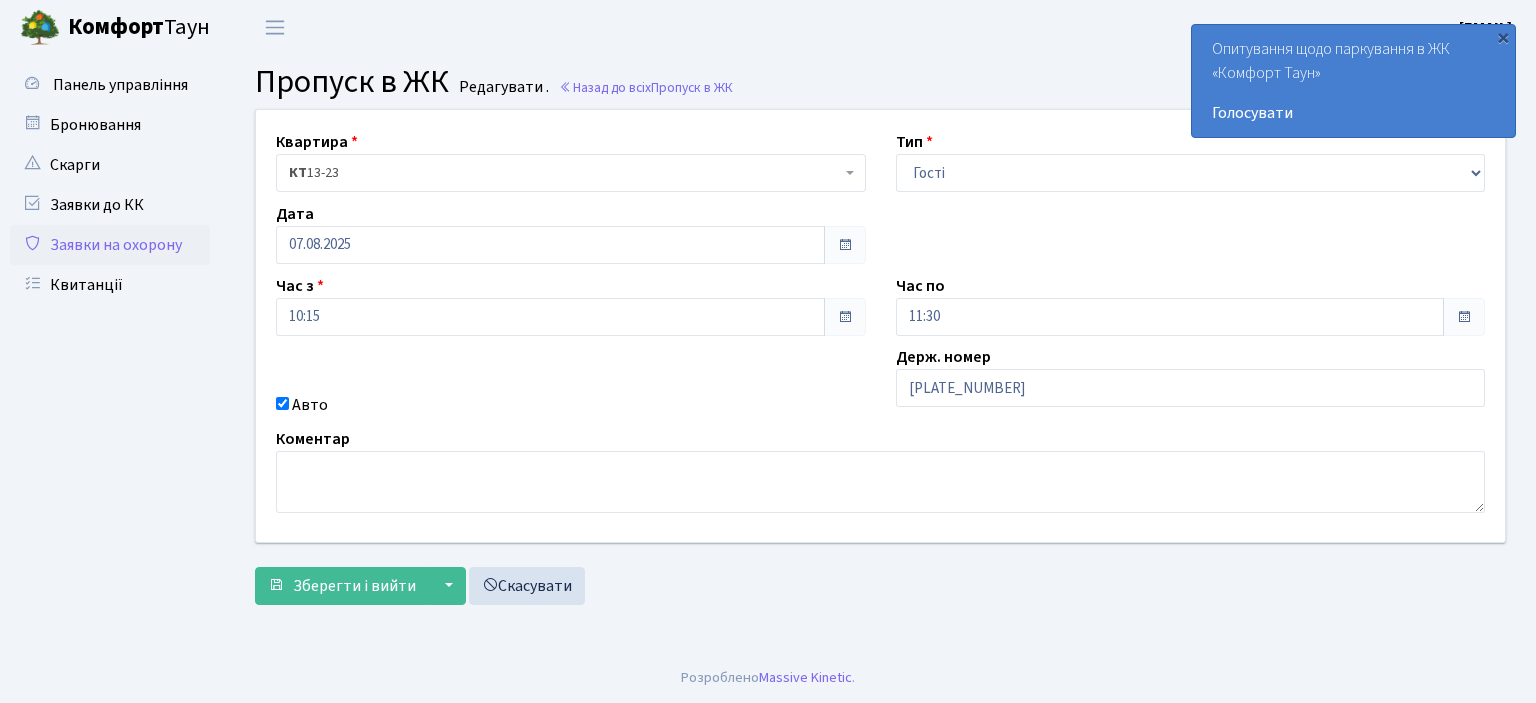 click at bounding box center [1464, 317] 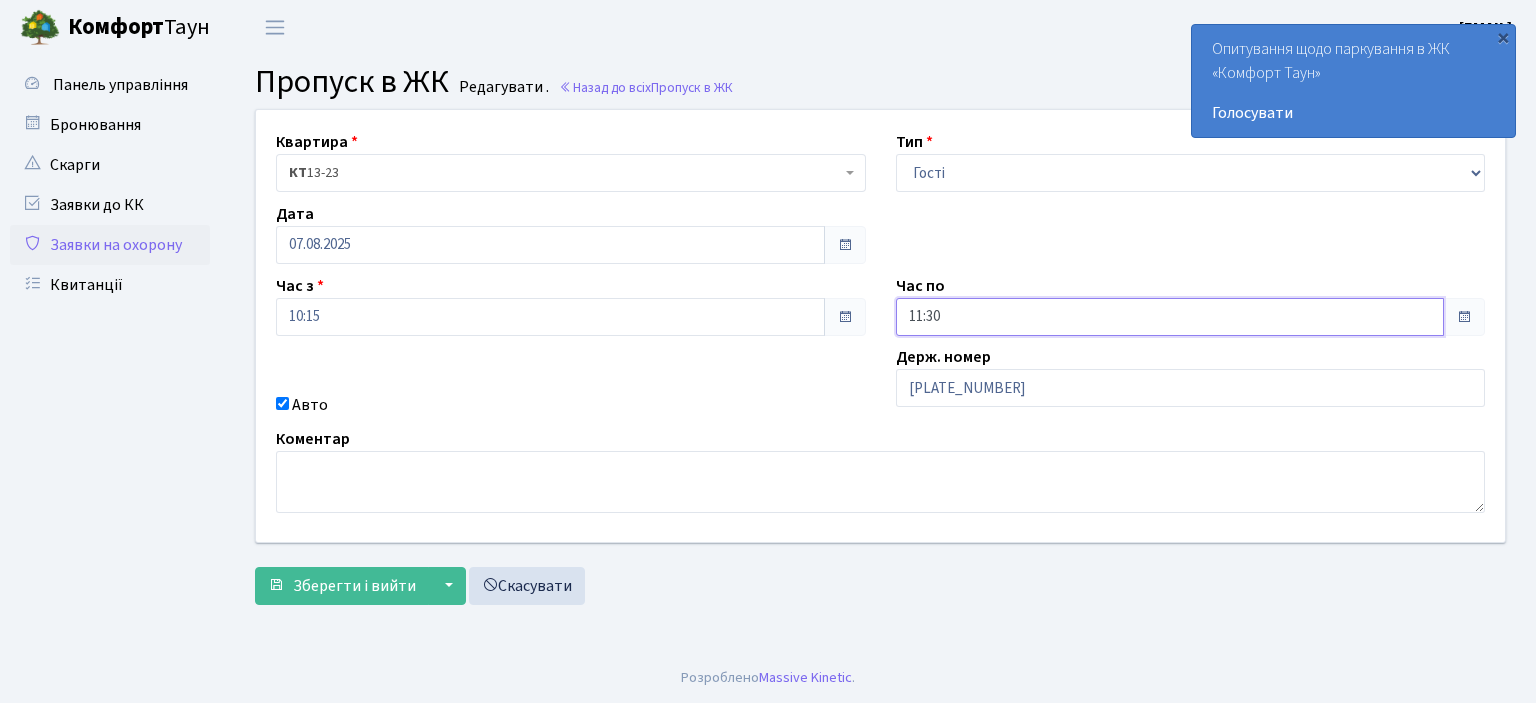 click on "11:30" at bounding box center [1170, 317] 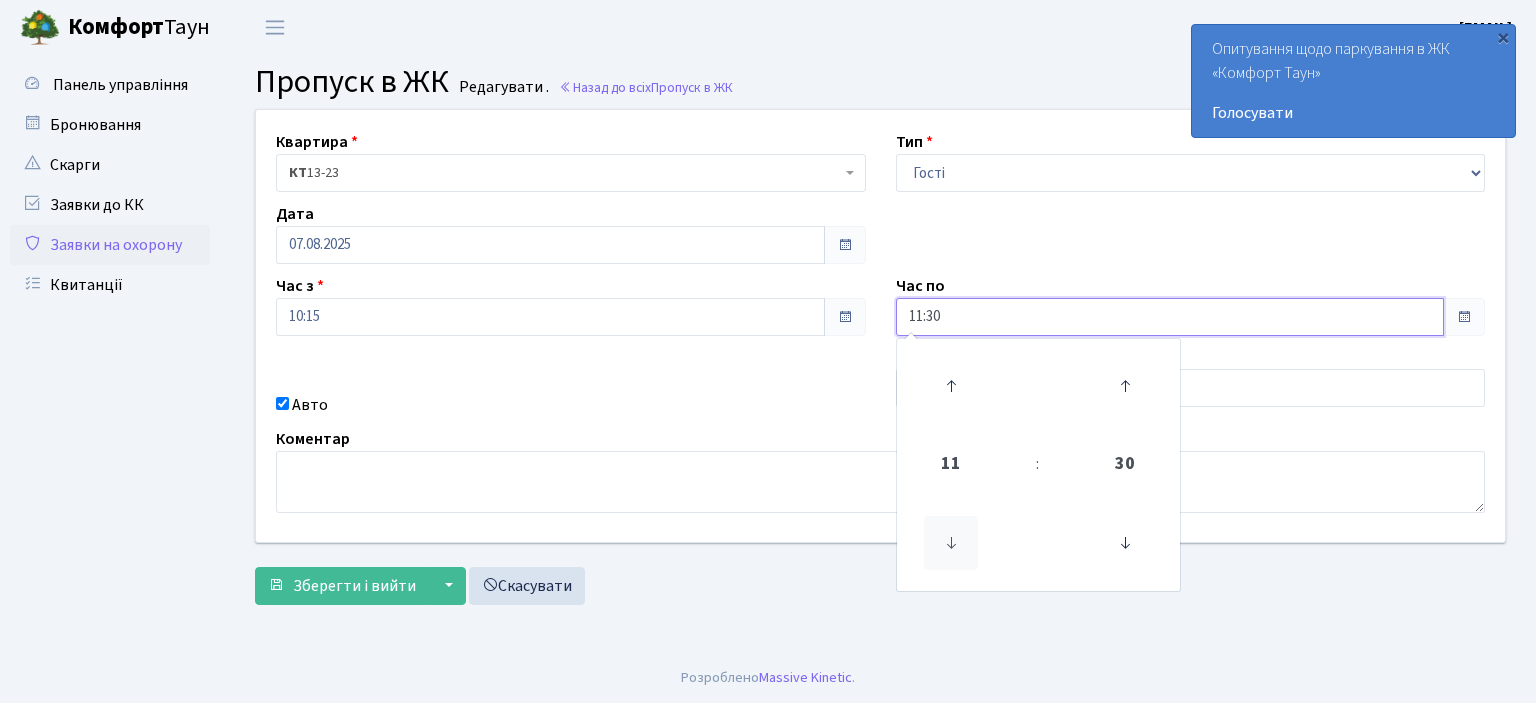 click at bounding box center (951, 543) 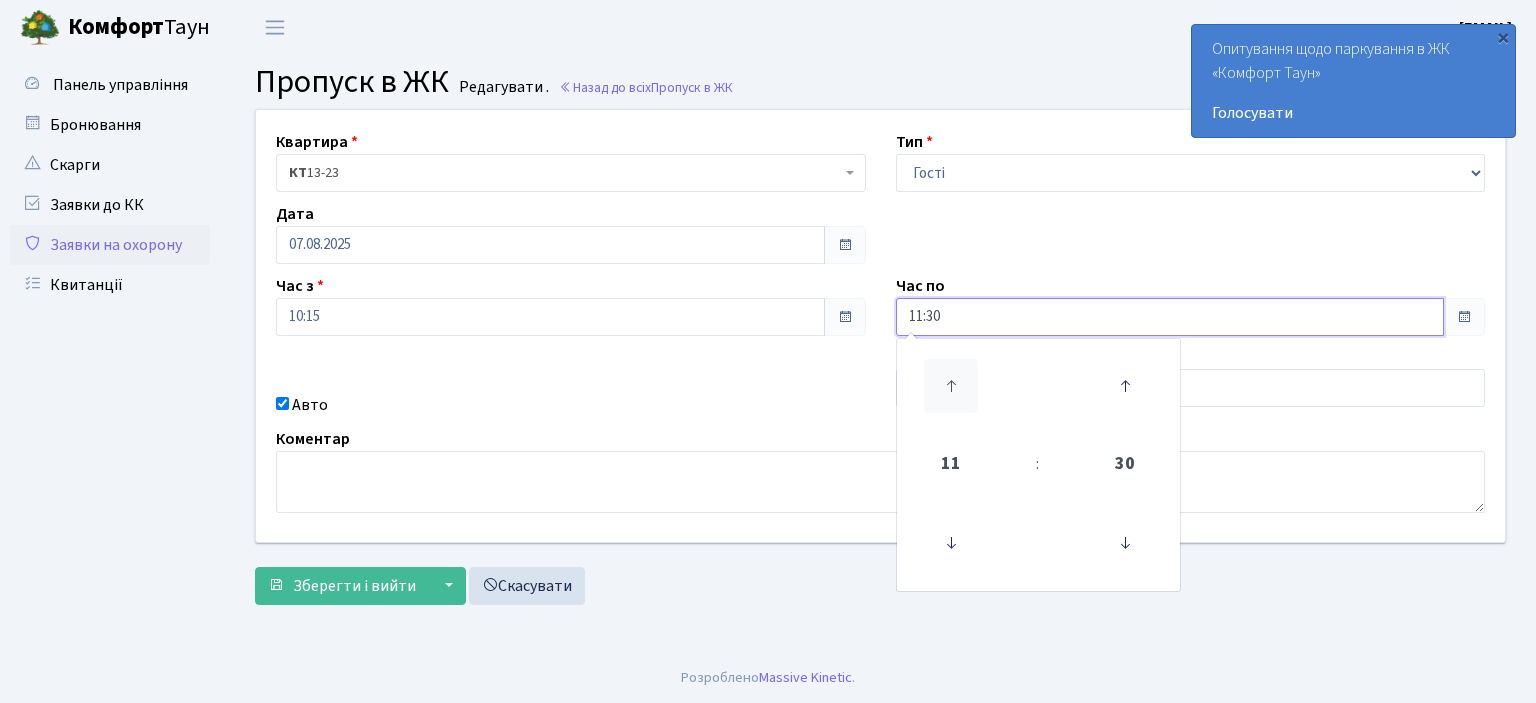 click at bounding box center (951, 386) 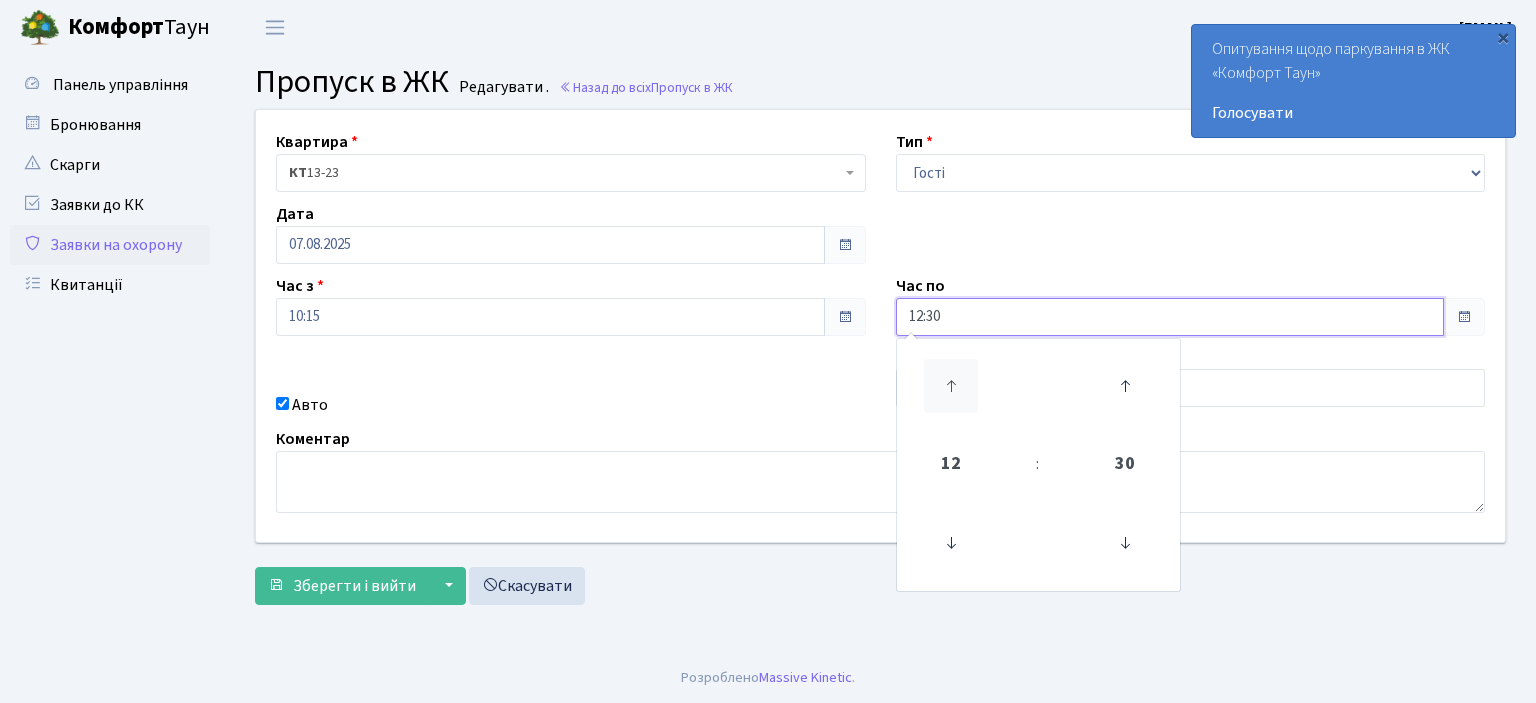 click at bounding box center [951, 386] 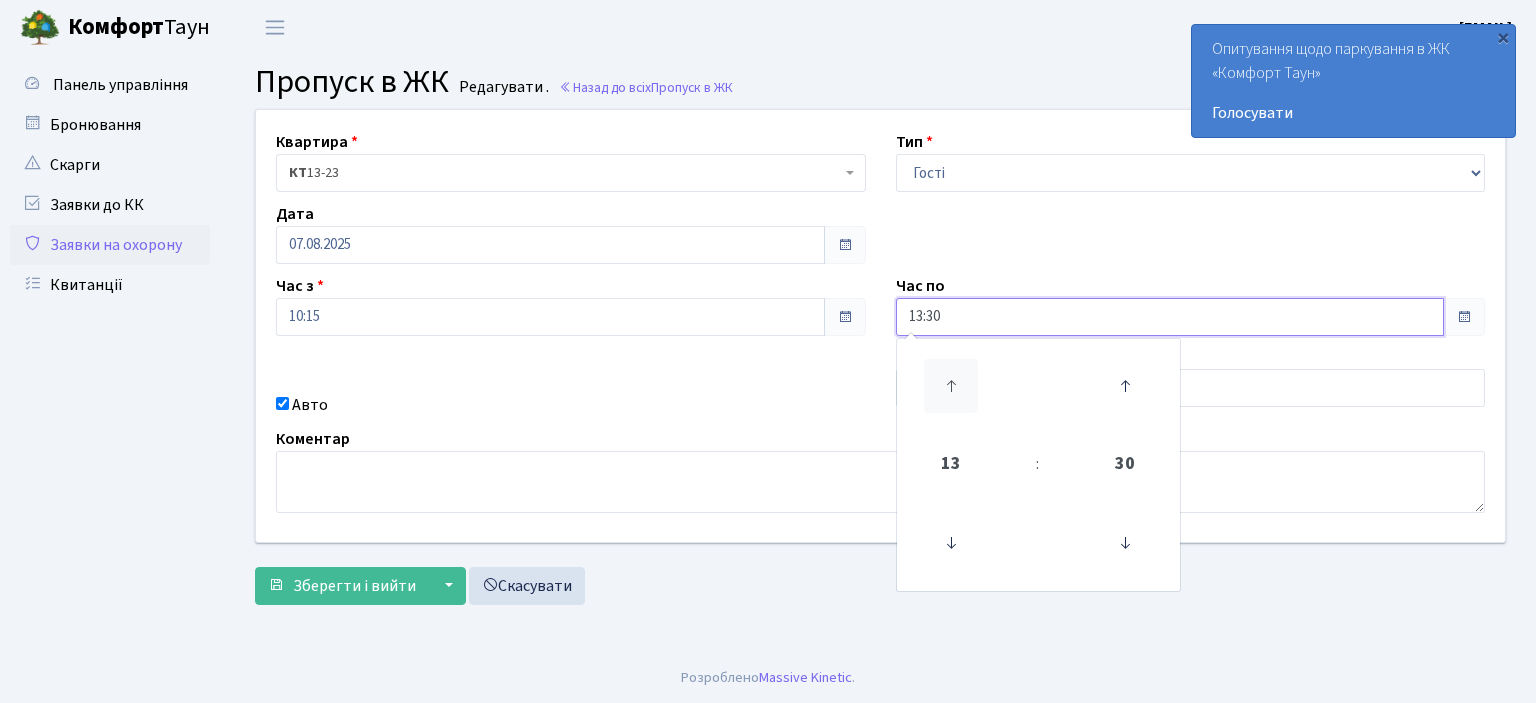 click at bounding box center [951, 386] 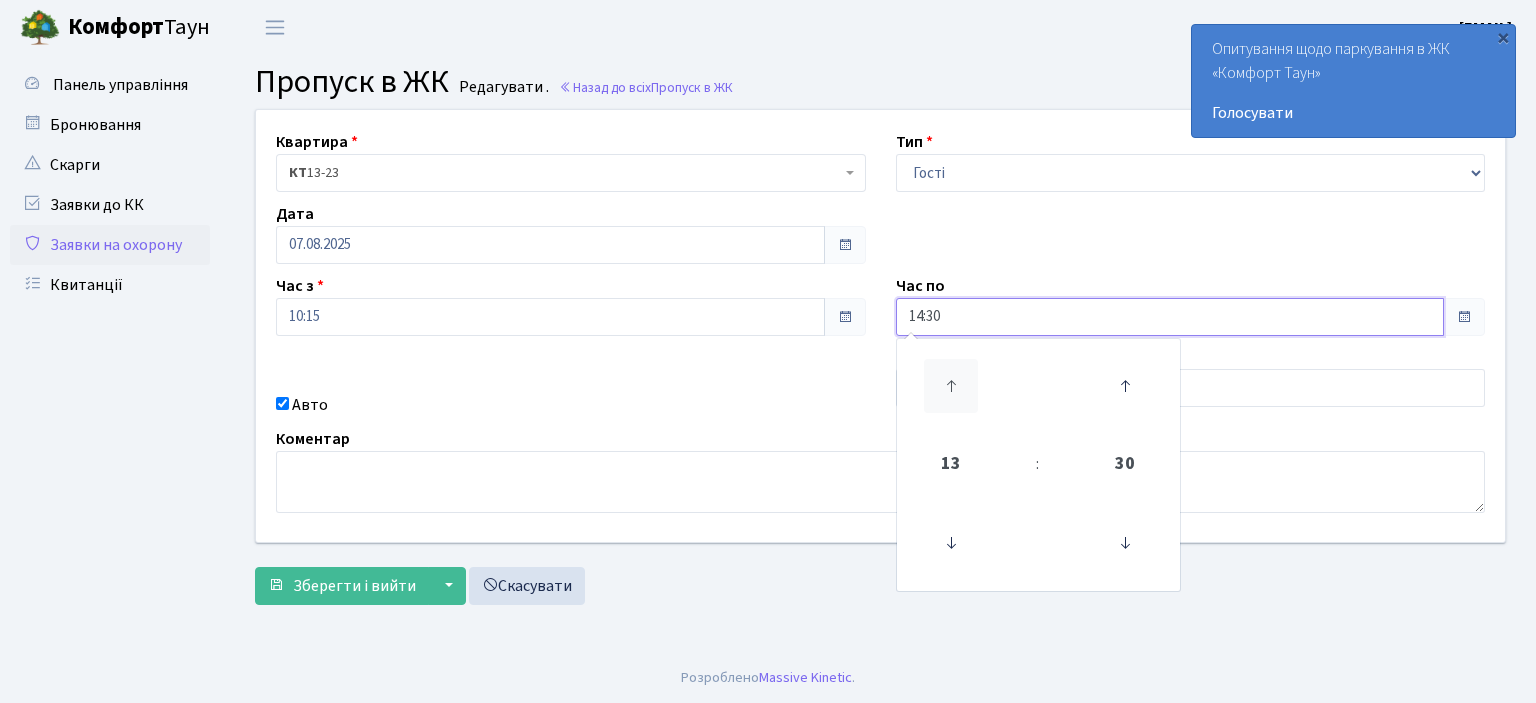 click at bounding box center [951, 386] 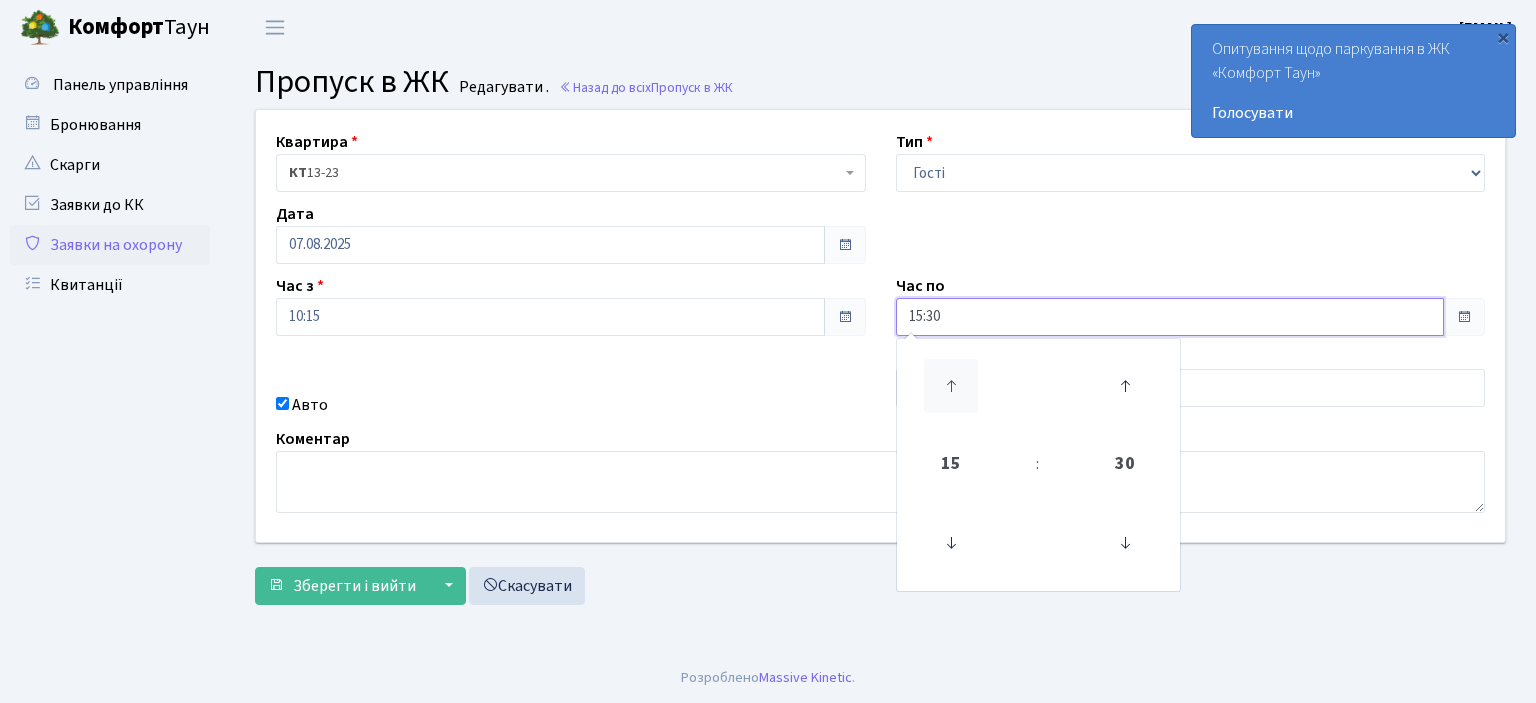 click at bounding box center (951, 386) 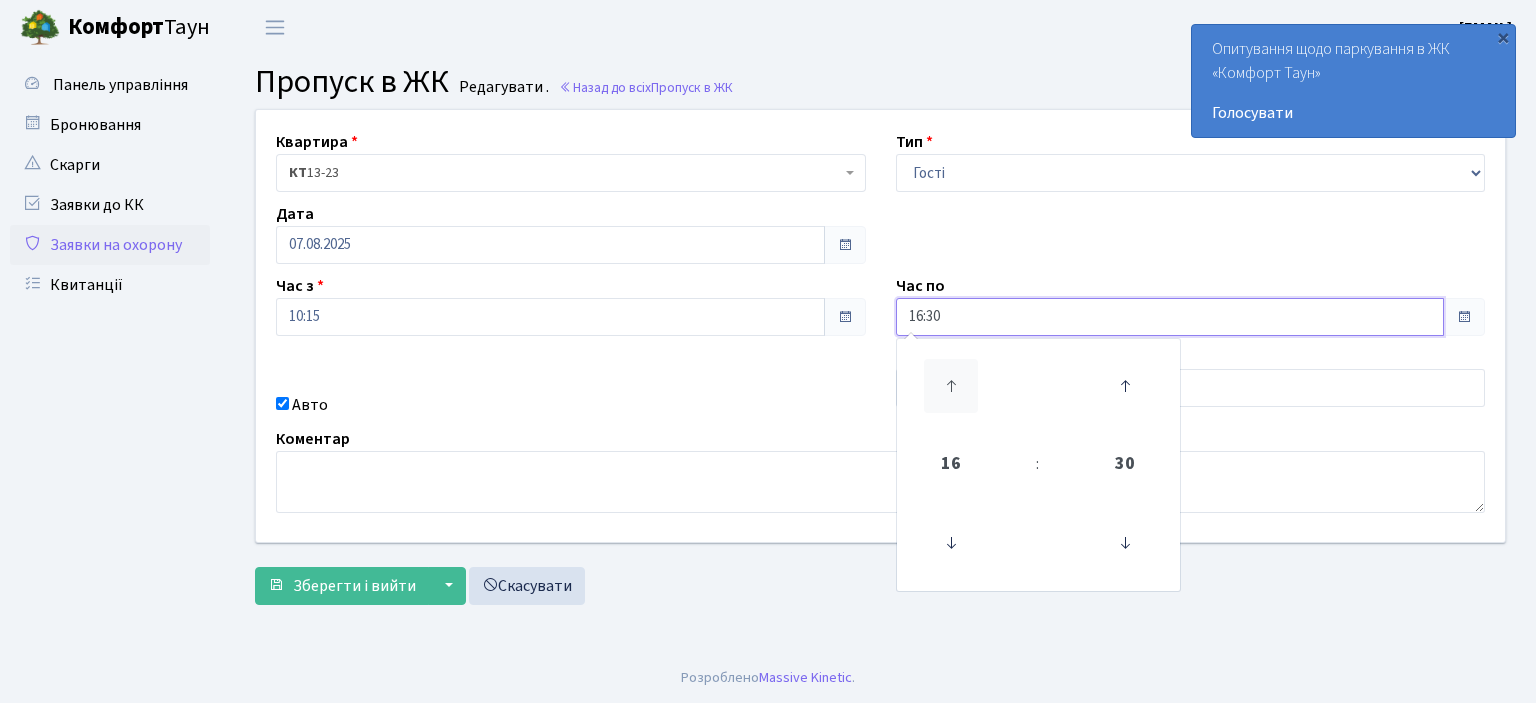 click at bounding box center [951, 386] 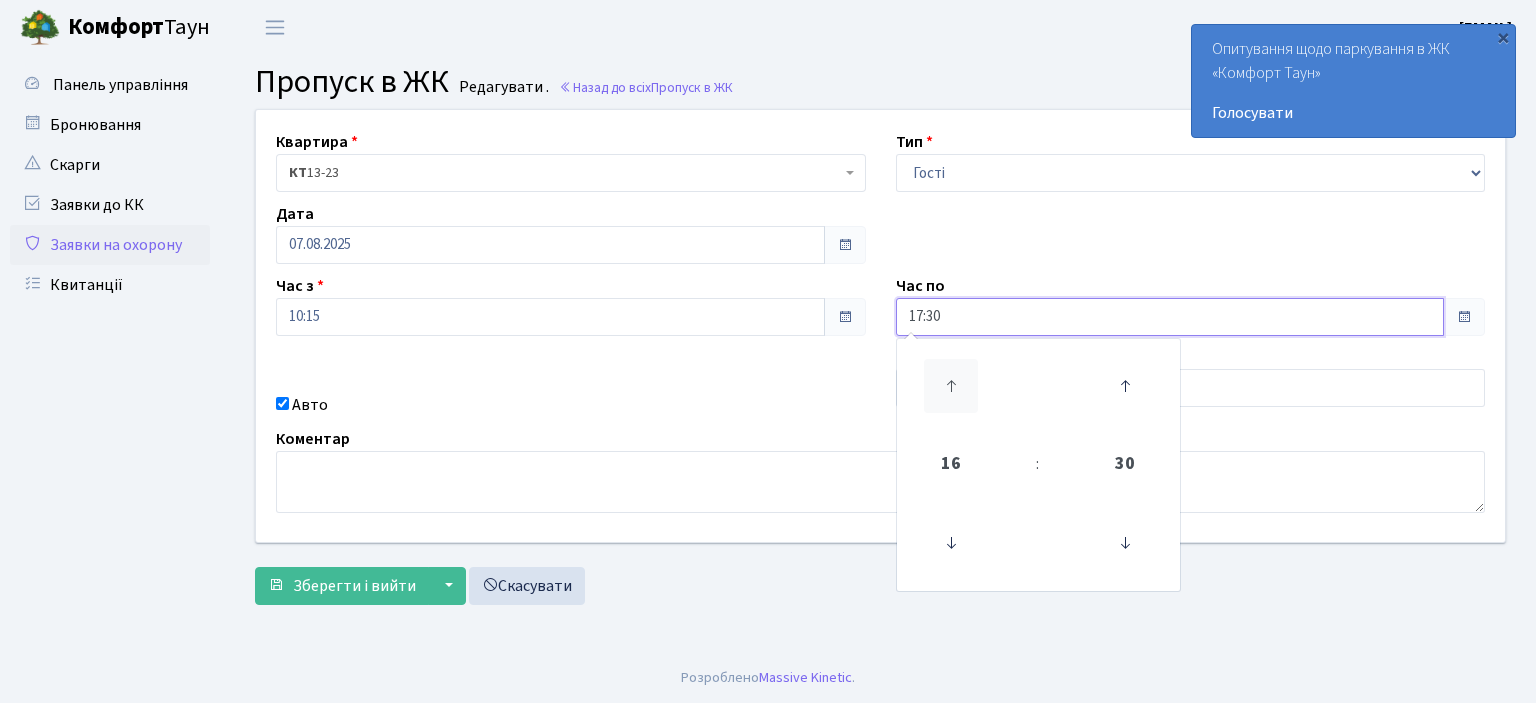 click at bounding box center [951, 386] 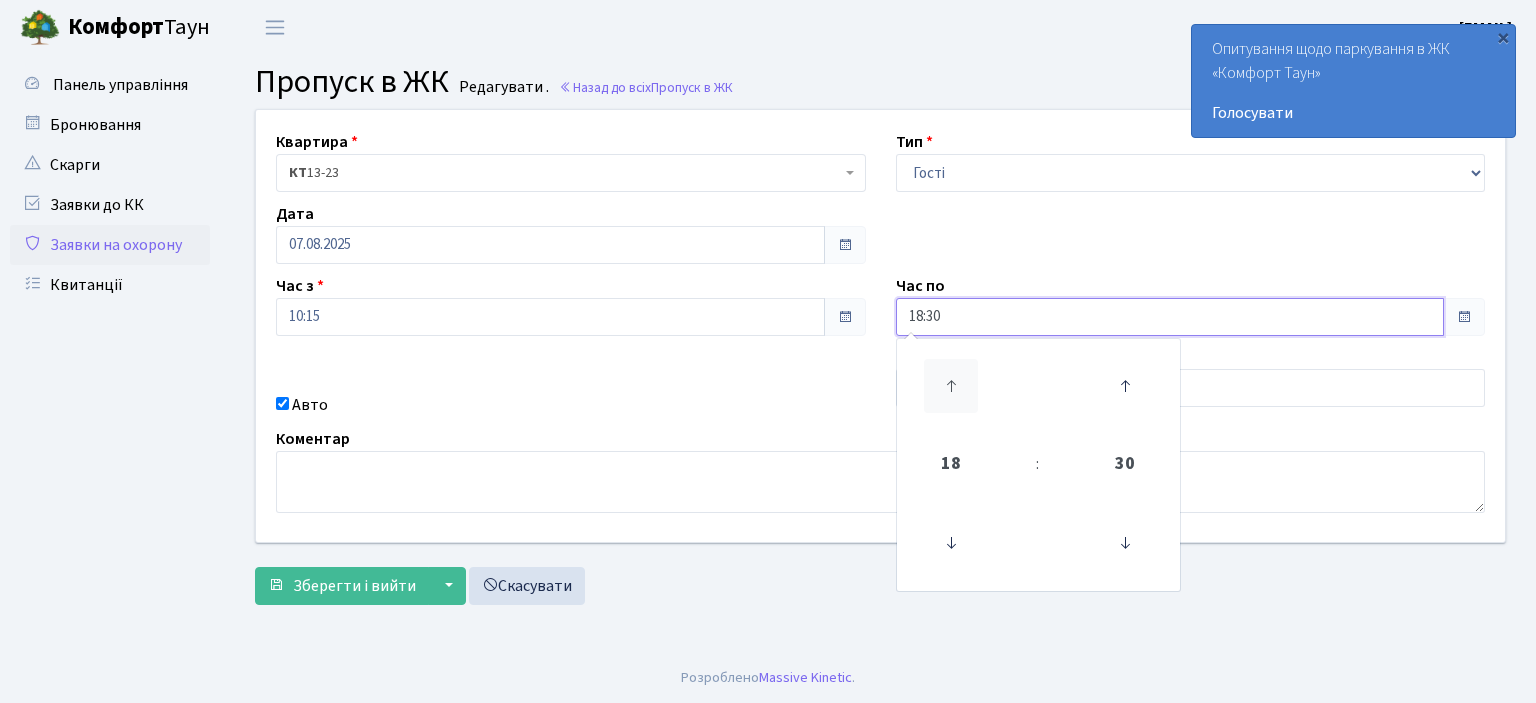 click at bounding box center (951, 386) 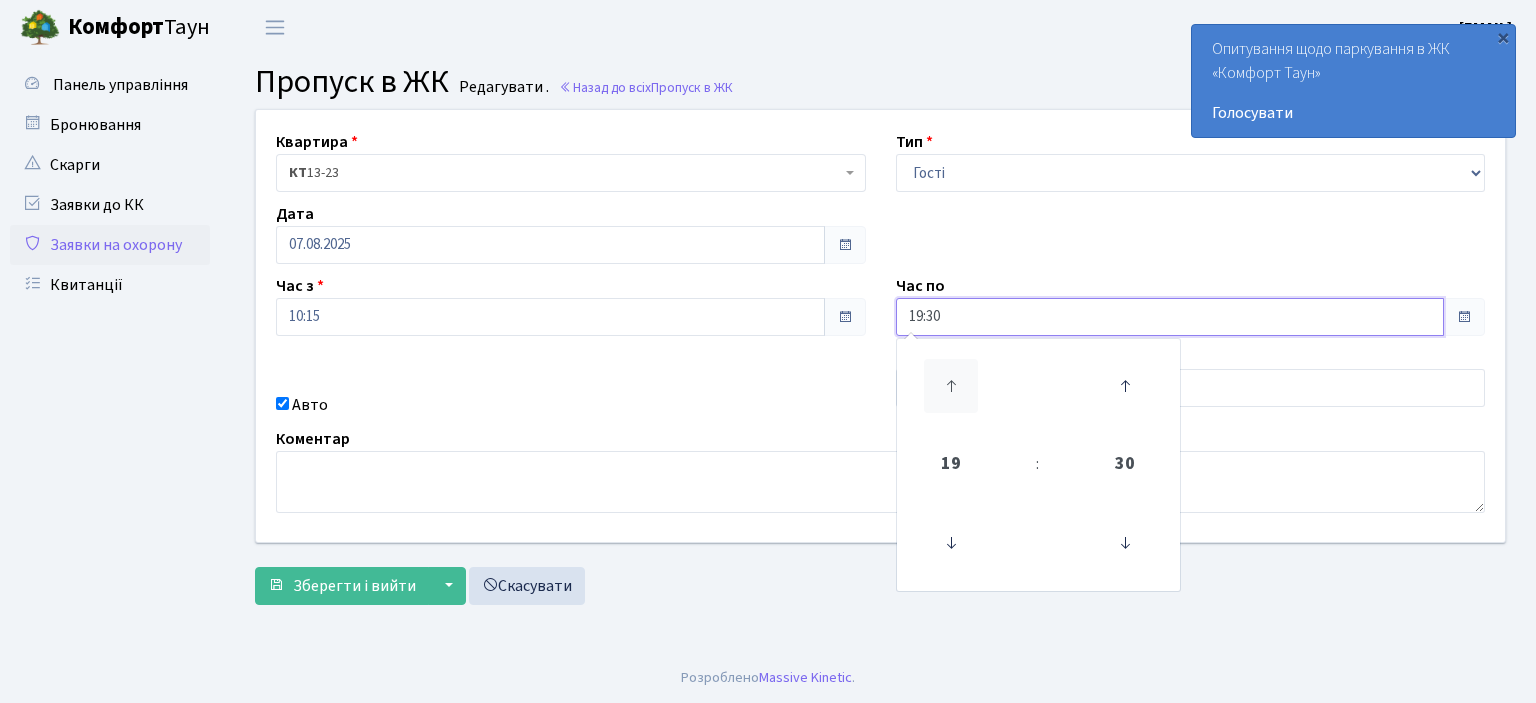 click at bounding box center (951, 386) 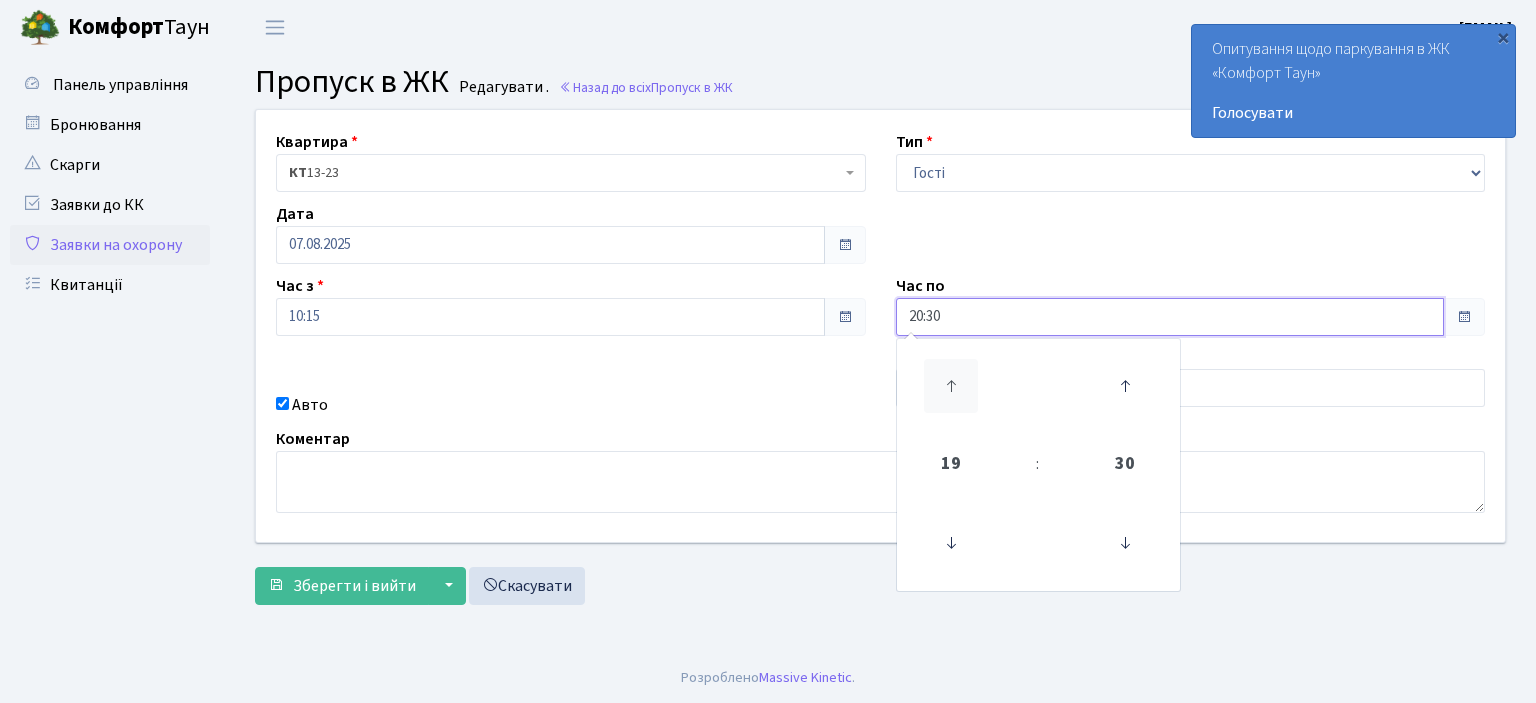 click at bounding box center (951, 386) 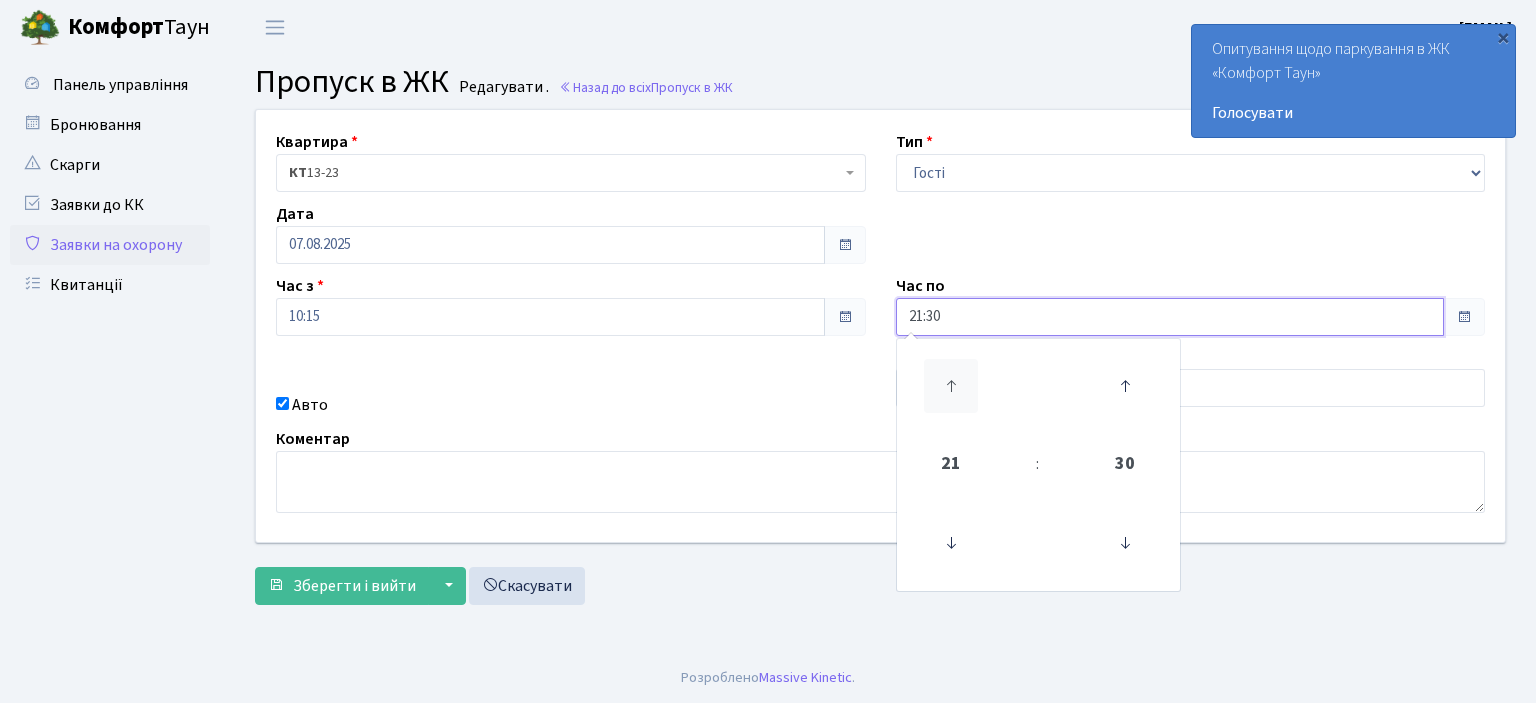 click at bounding box center [951, 386] 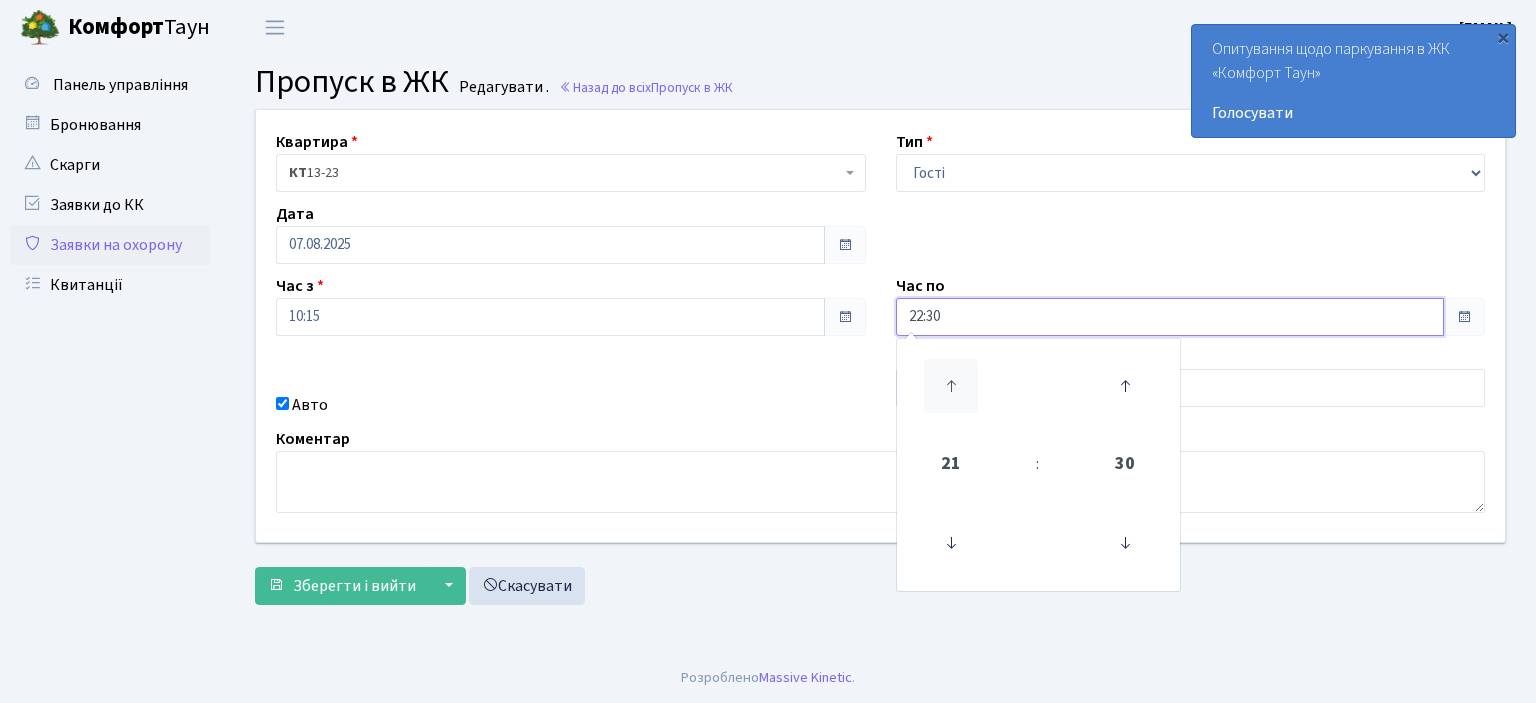 click at bounding box center (951, 386) 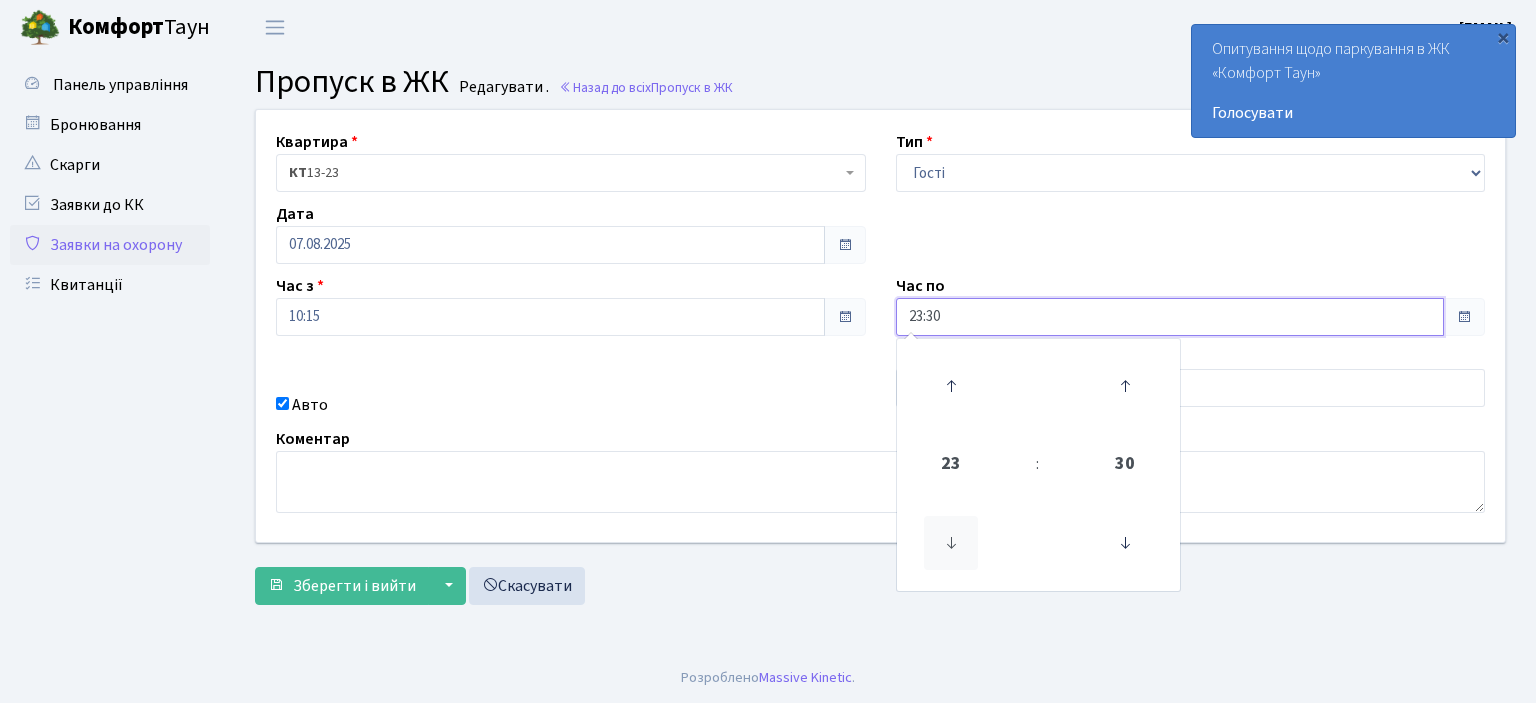 click at bounding box center [951, 543] 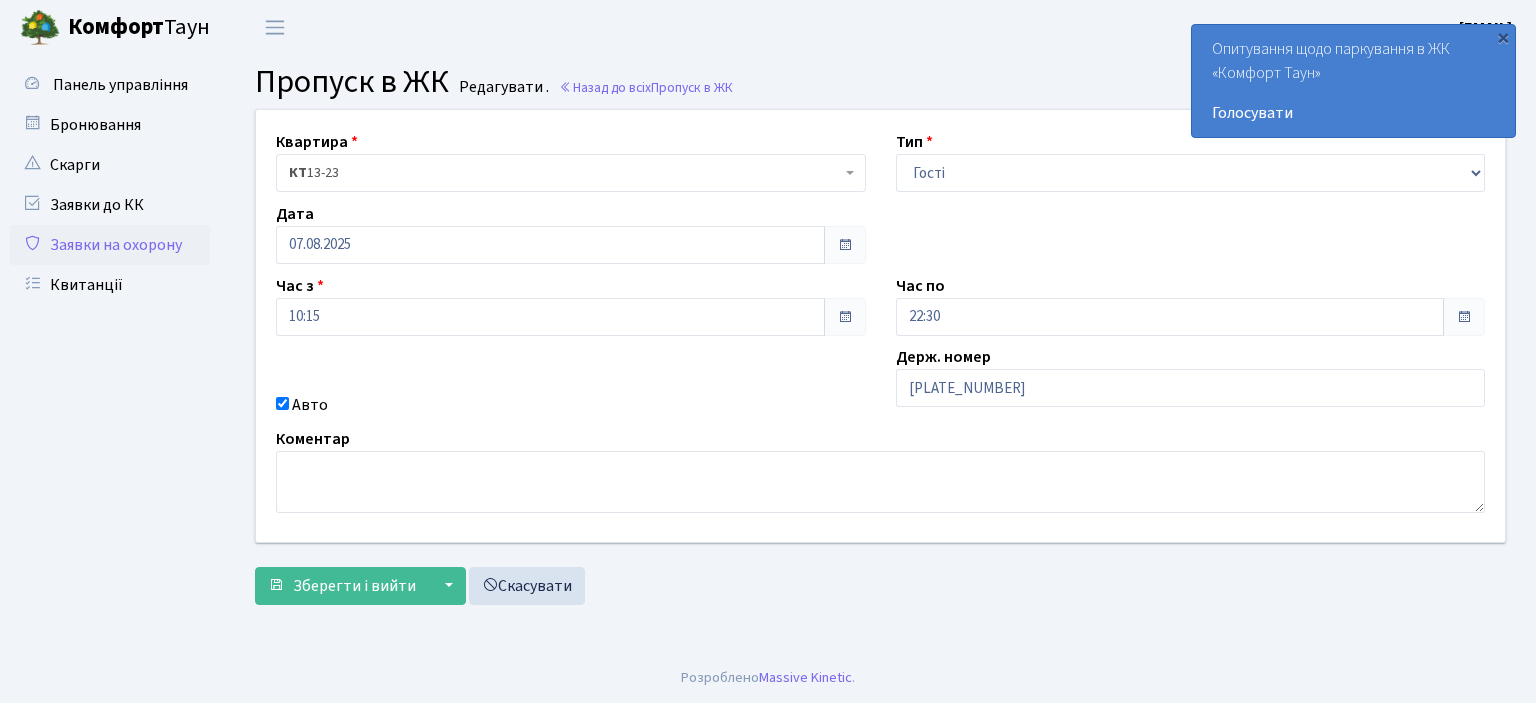 click on "Квартира
<b>КТ</b>&nbsp;&nbsp;&nbsp;&nbsp;13-23
КТ     13-23
Тип
-
Доставка
Таксі
Гості
Сервіс
Дата
07.08.2025
Час з
10:15
Час по
22:30" at bounding box center [880, 326] 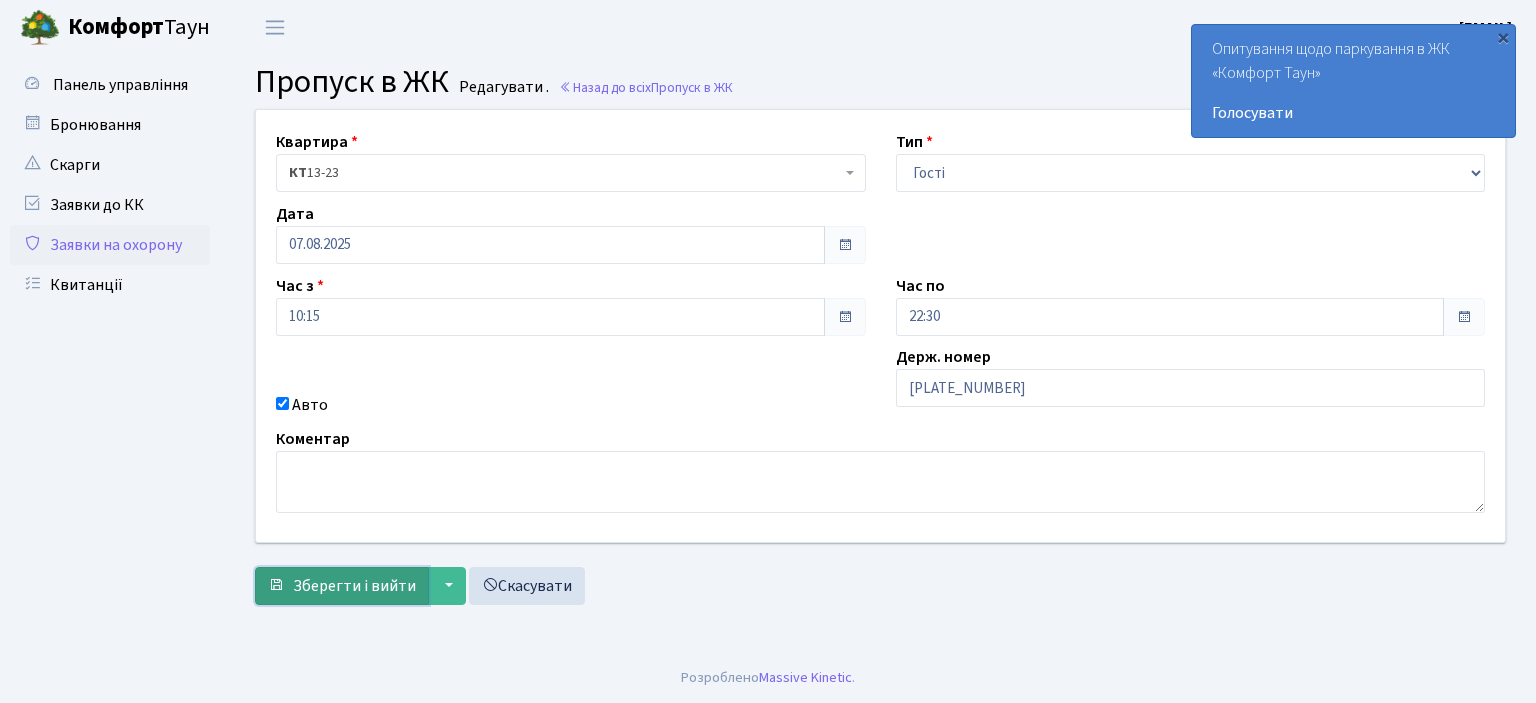 click on "Зберегти і вийти" at bounding box center [342, 586] 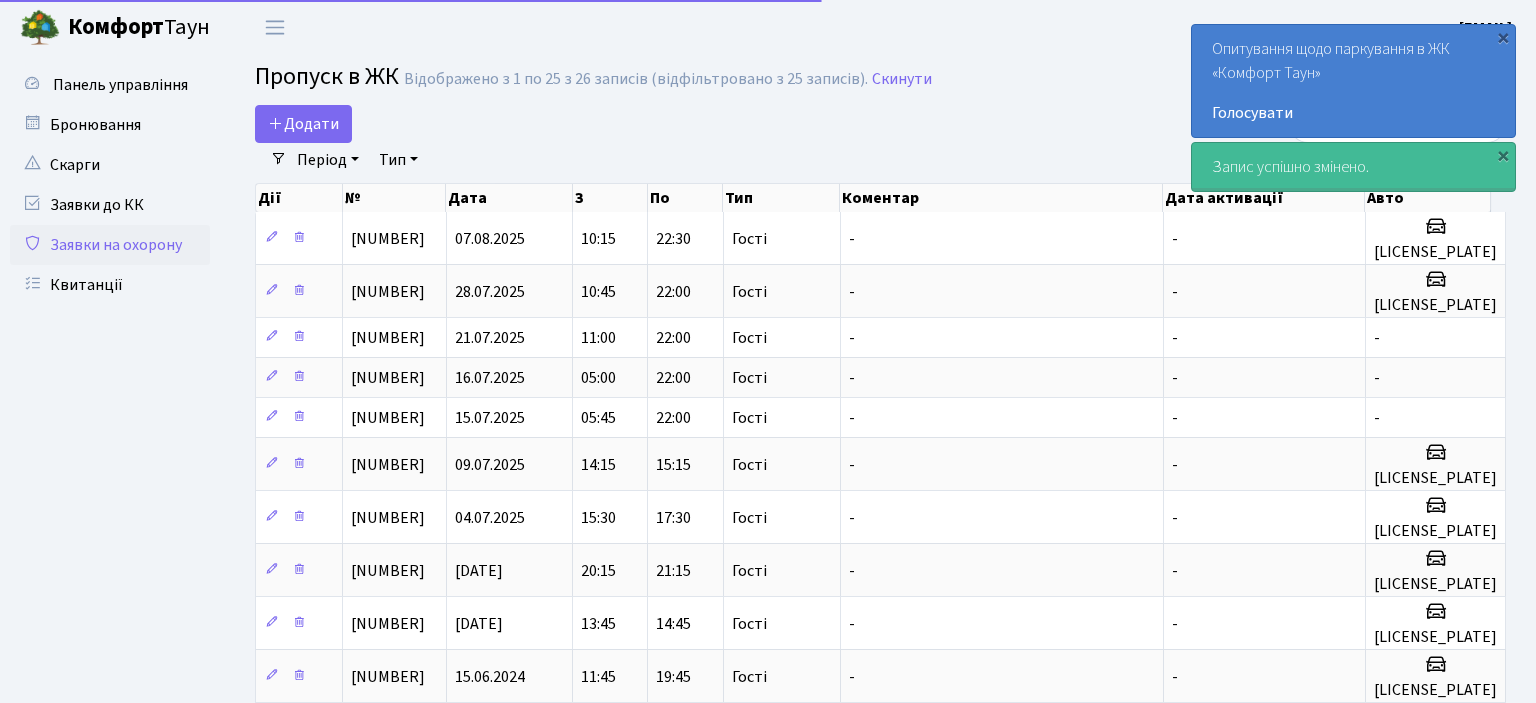 select on "25" 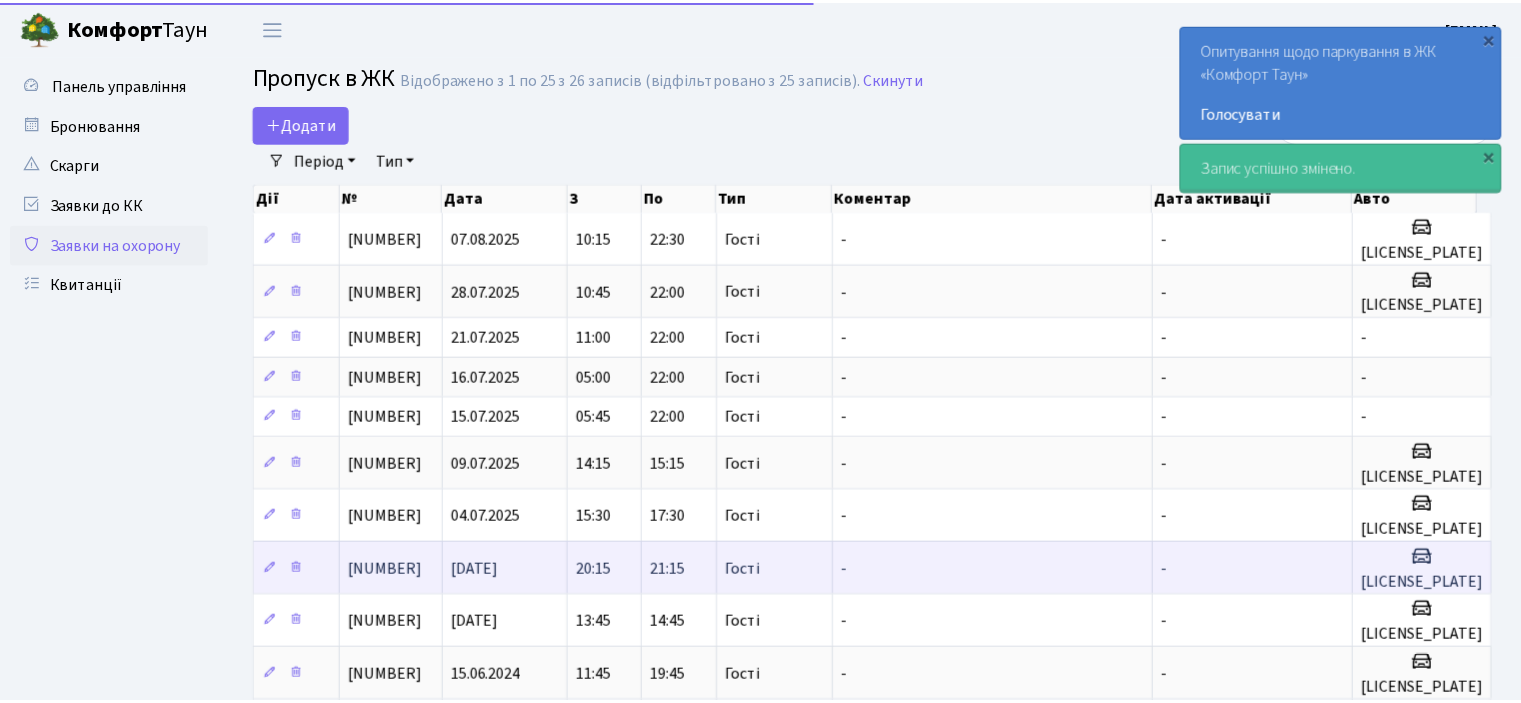 scroll, scrollTop: 0, scrollLeft: 0, axis: both 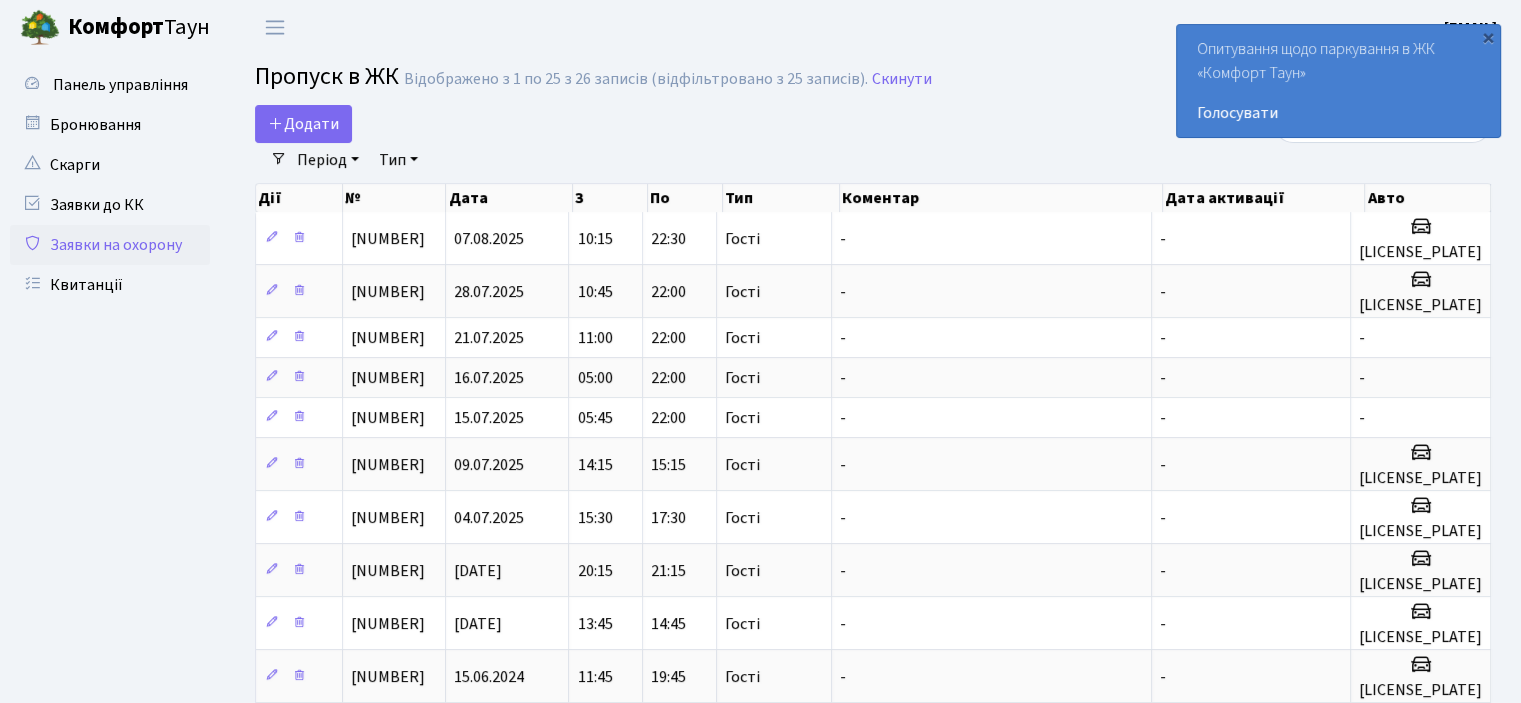 click on "Панель управління" at bounding box center (110, 799) 